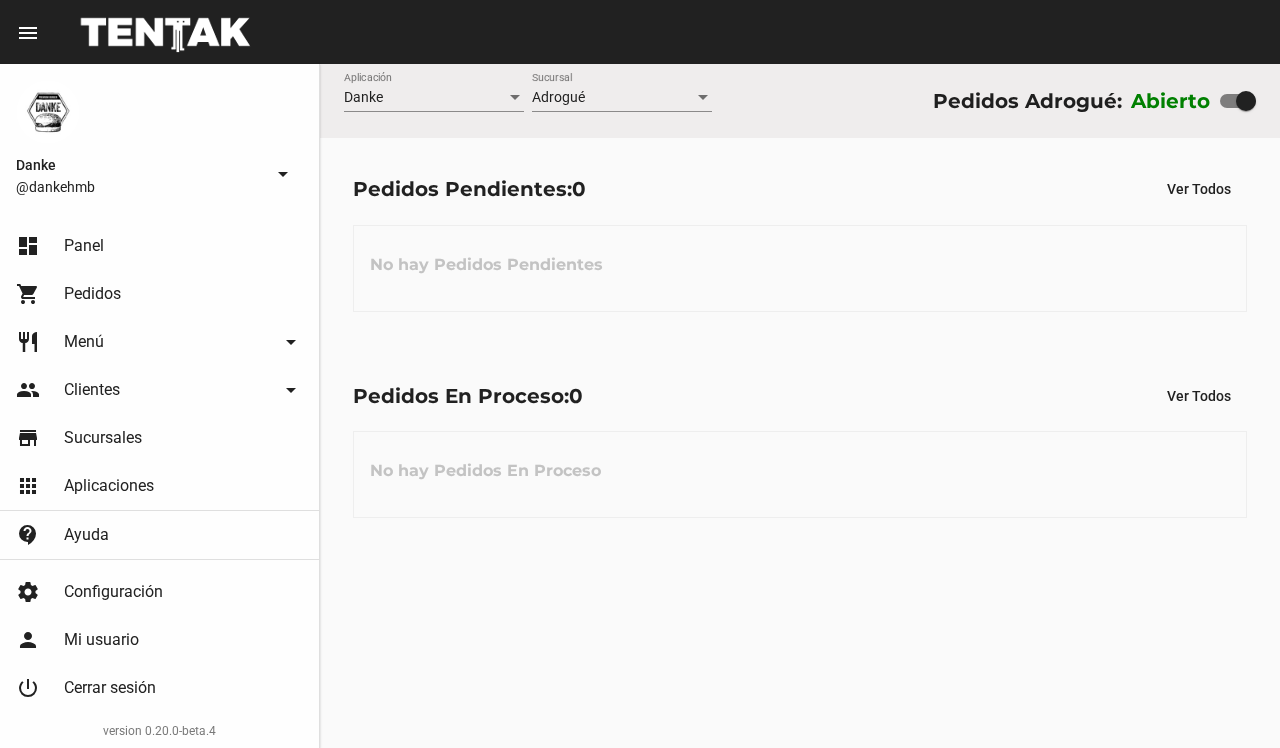 scroll, scrollTop: 0, scrollLeft: 0, axis: both 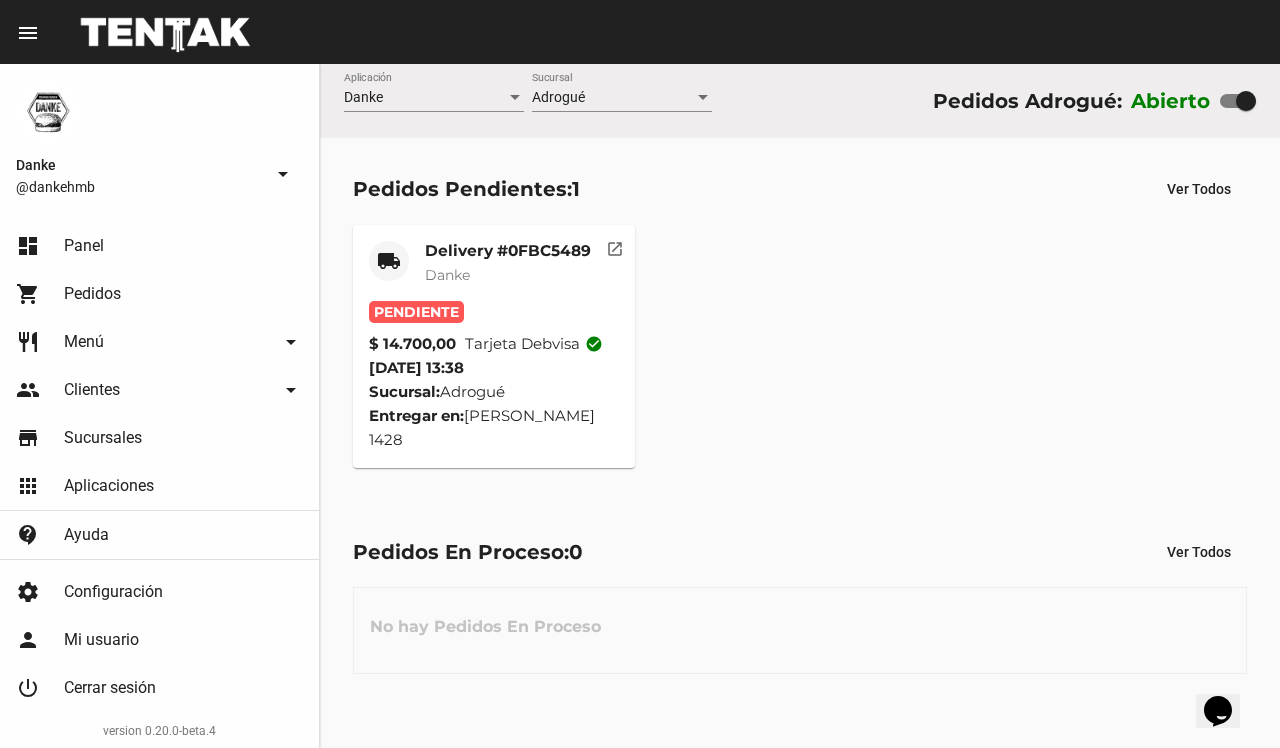 click on "Delivery #0FBC5489" 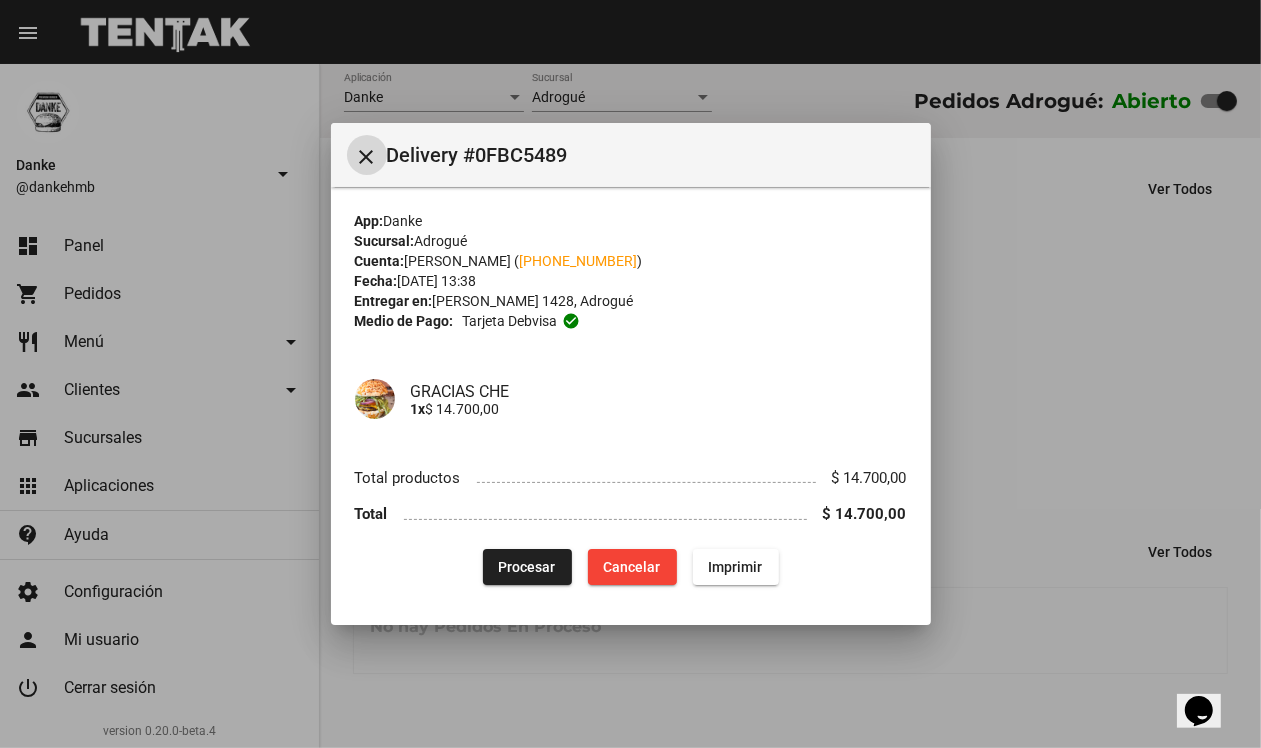 type 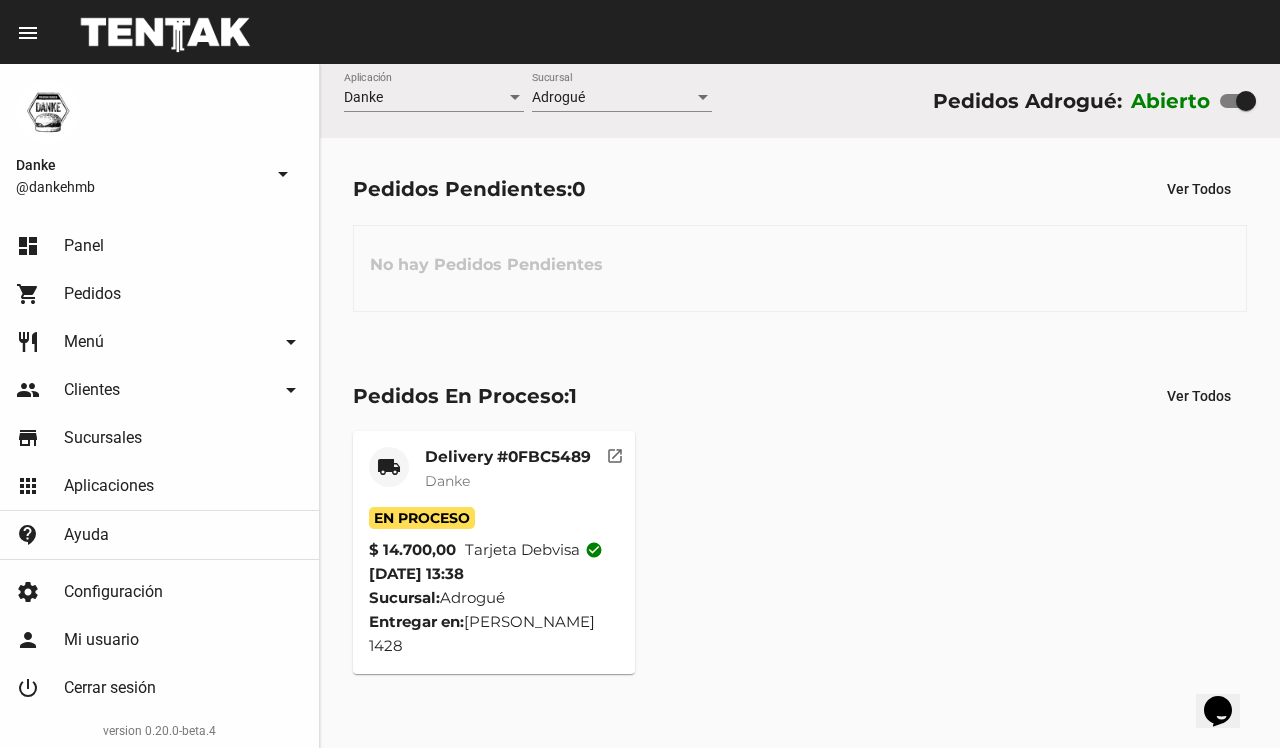 click on "Danke" 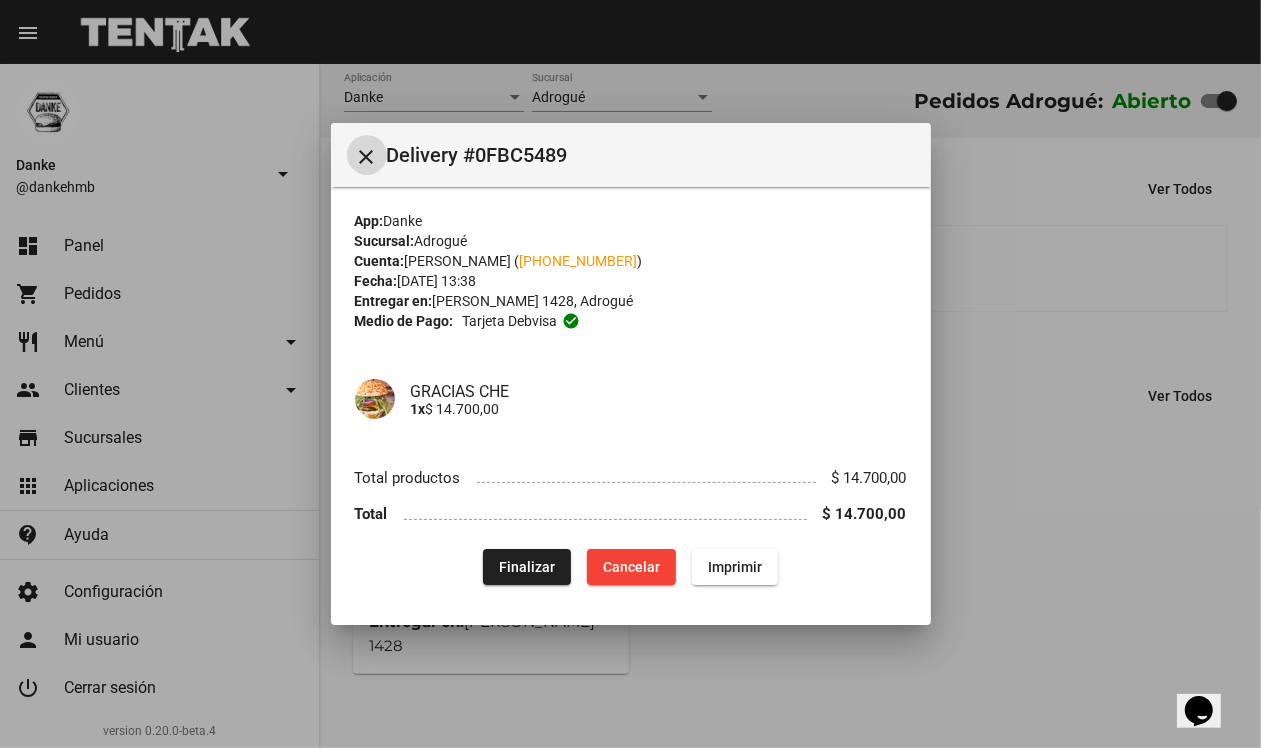 click on "Finalizar" 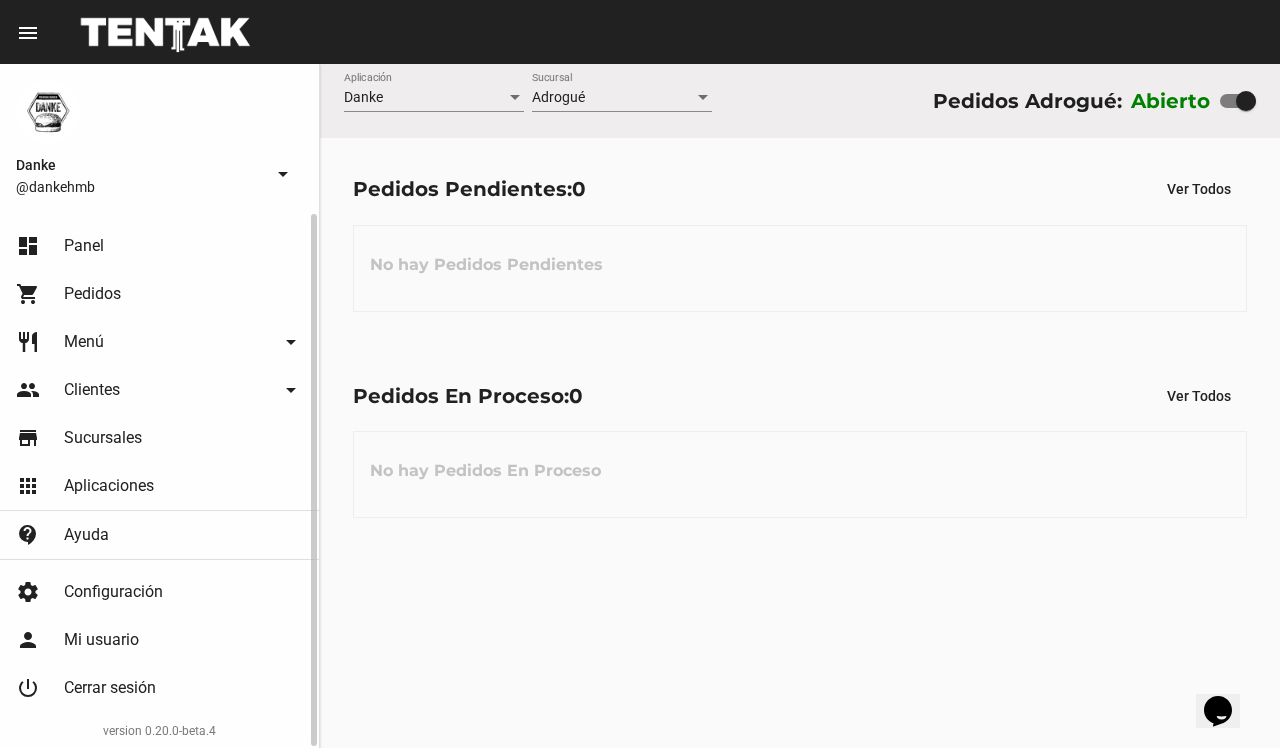 click on "restaurant Menú arrow_drop_down" 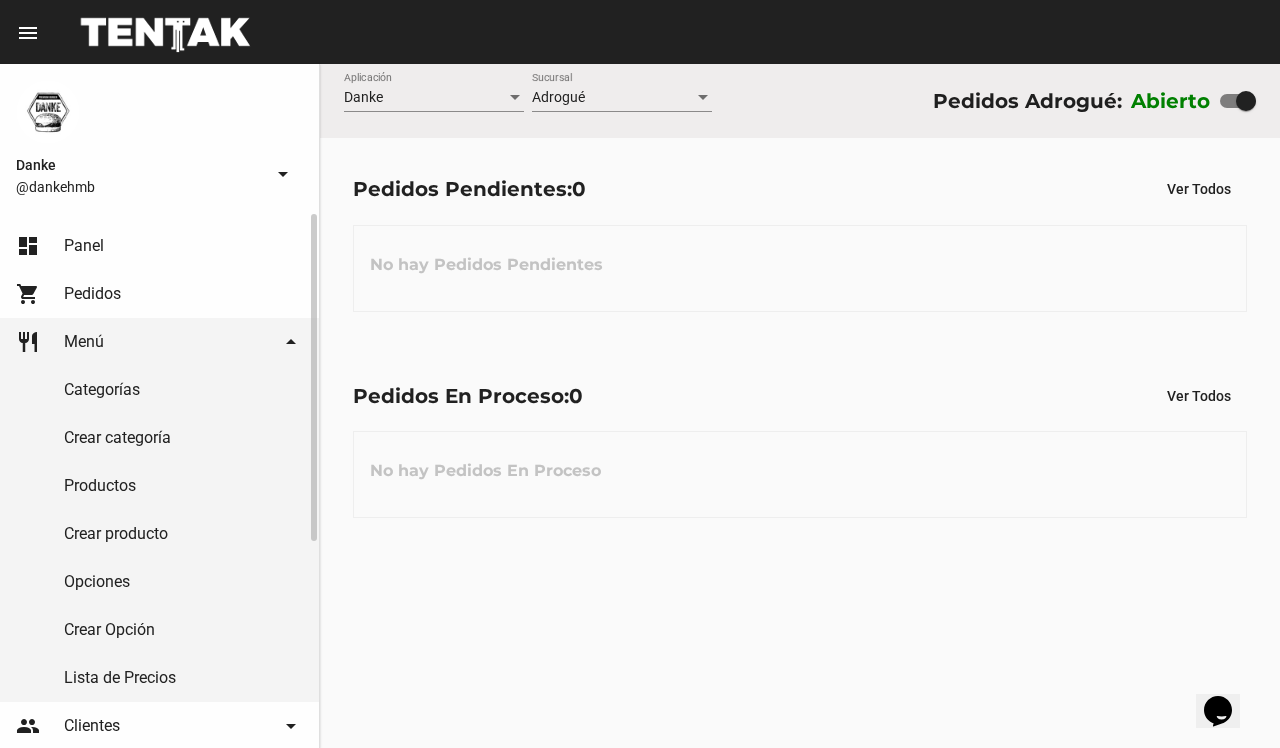 click on "Productos" 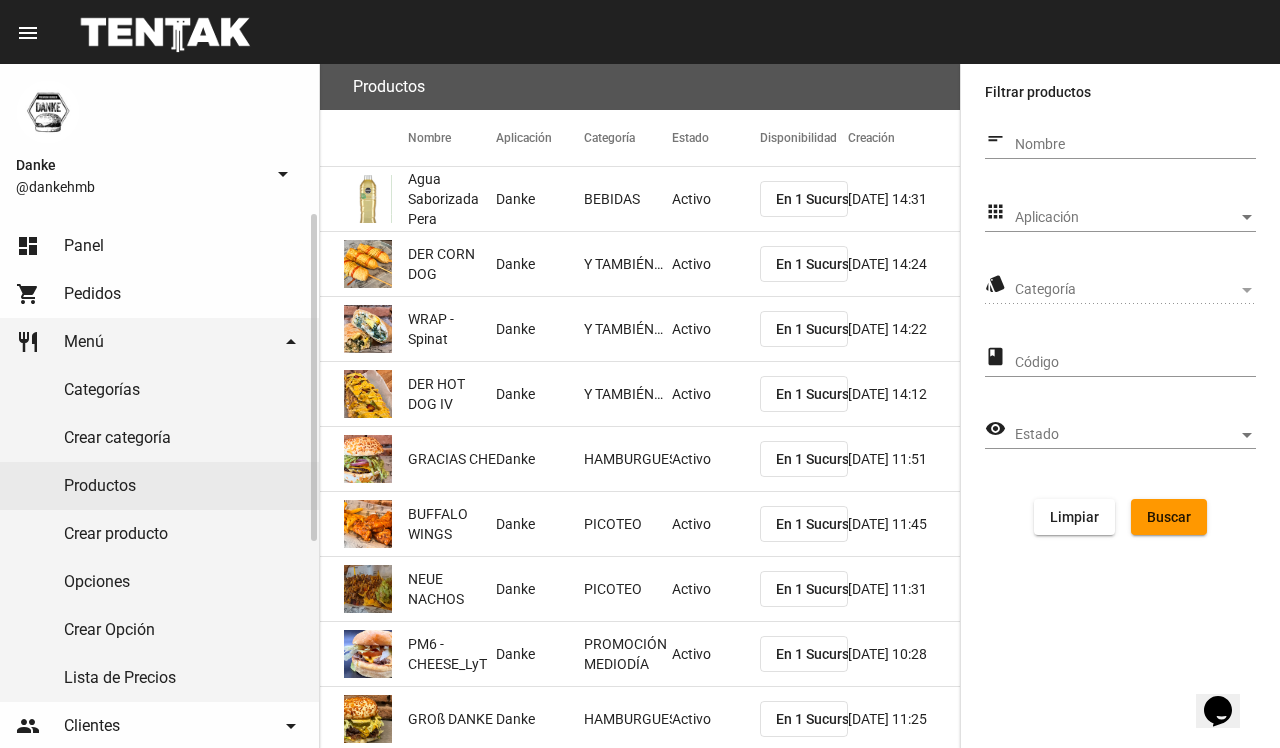 click on "Productos" 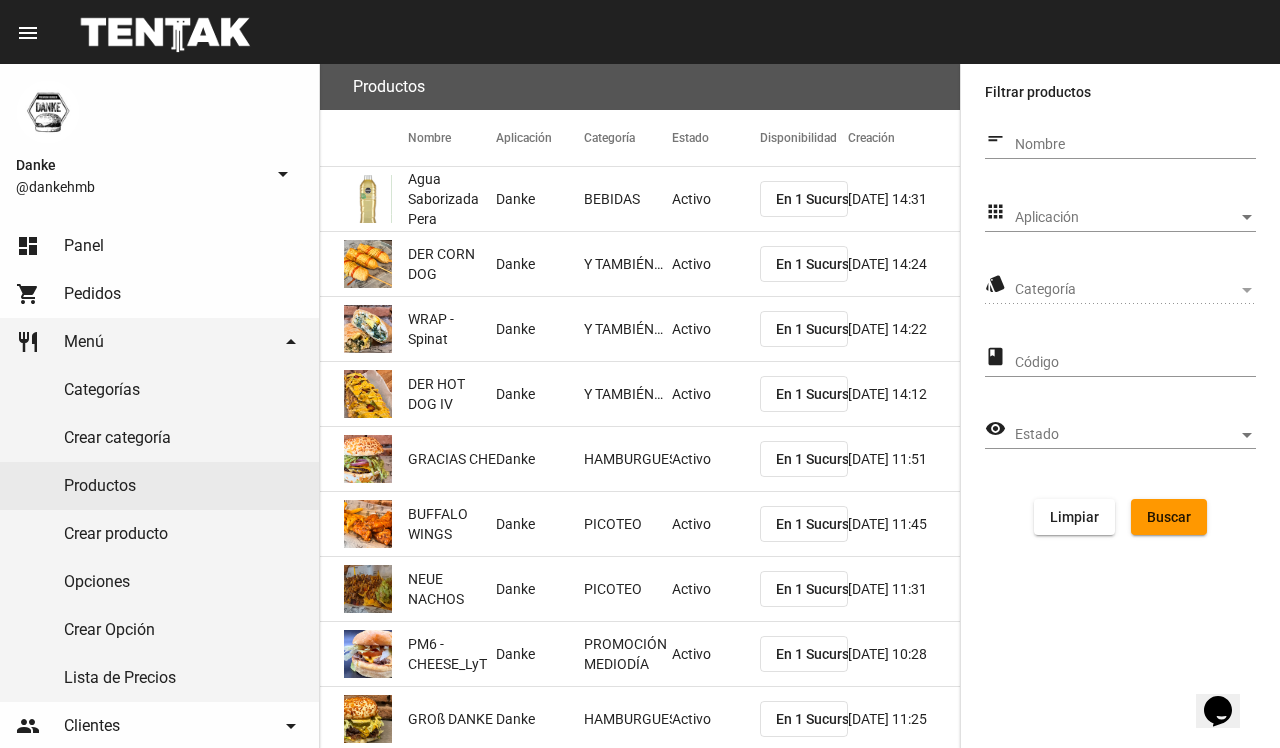 click on "Aplicación" at bounding box center [1126, 218] 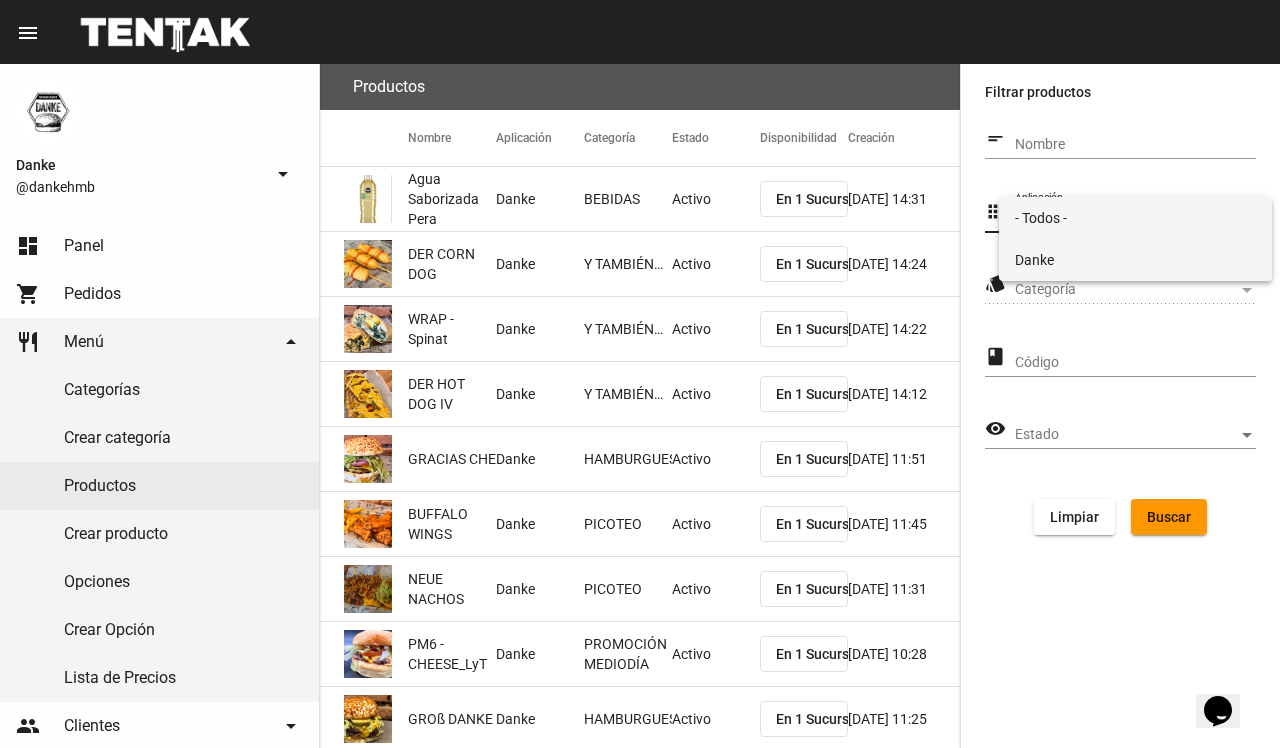click on "Danke" at bounding box center [1135, 260] 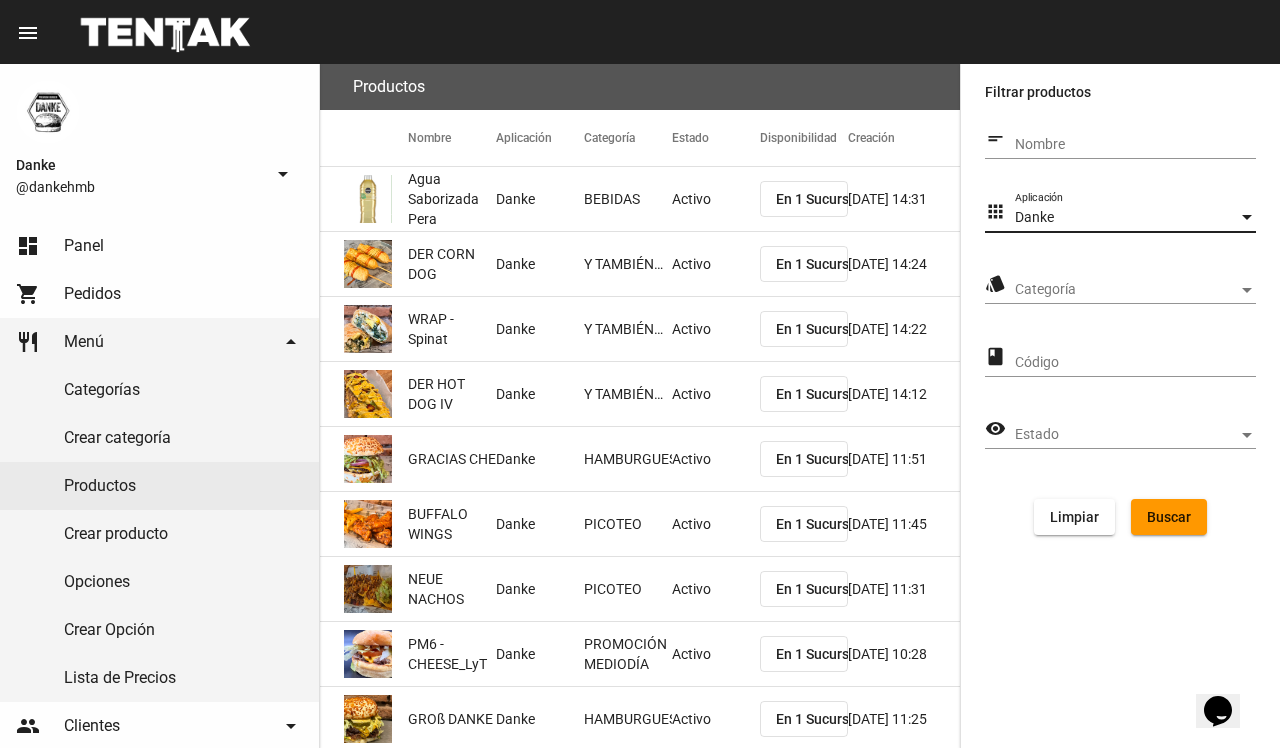click on "Categoría" at bounding box center [1126, 290] 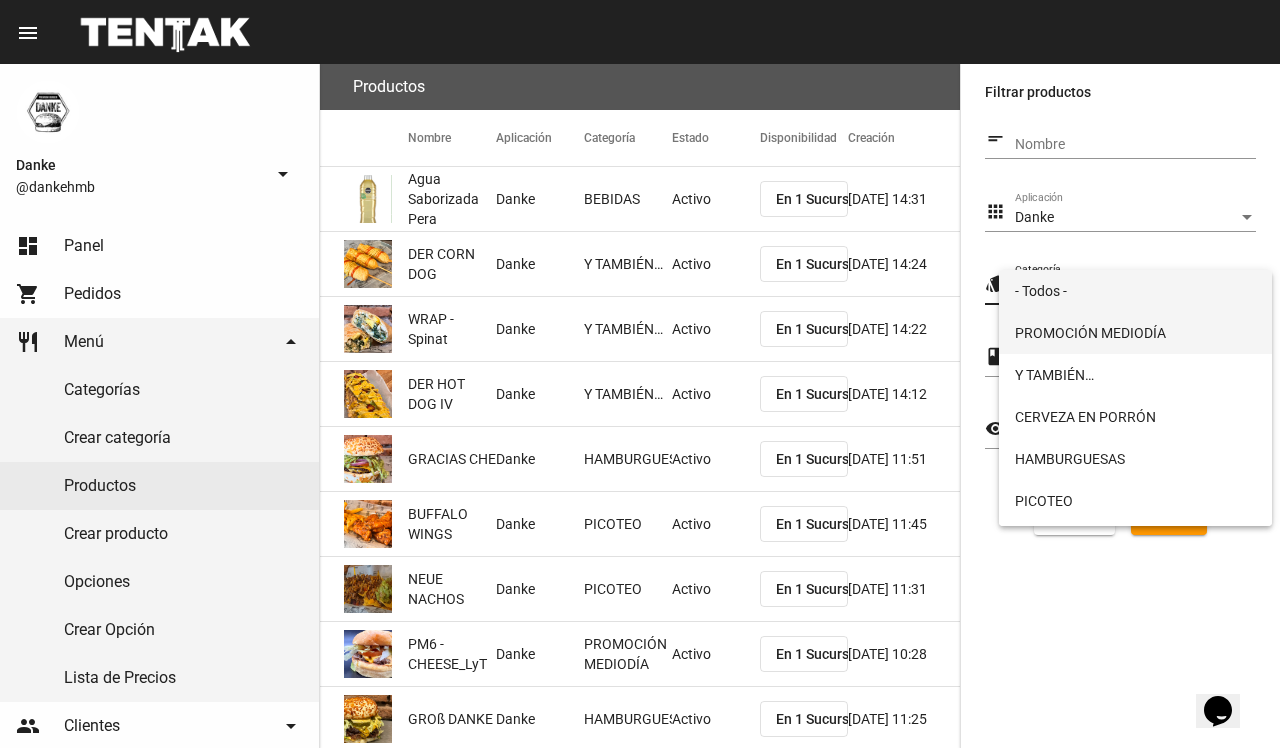 click on "PROMOCIÓN MEDIODÍA" at bounding box center (1135, 333) 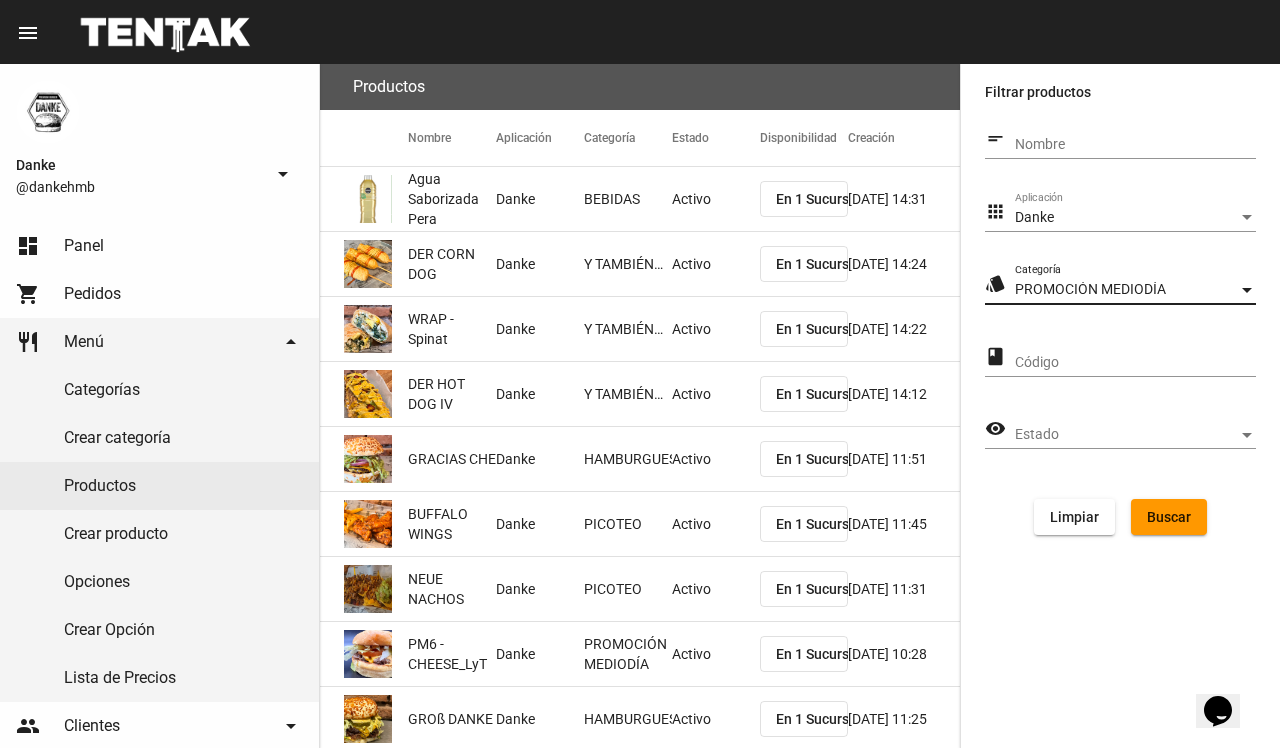 click on "Buscar" 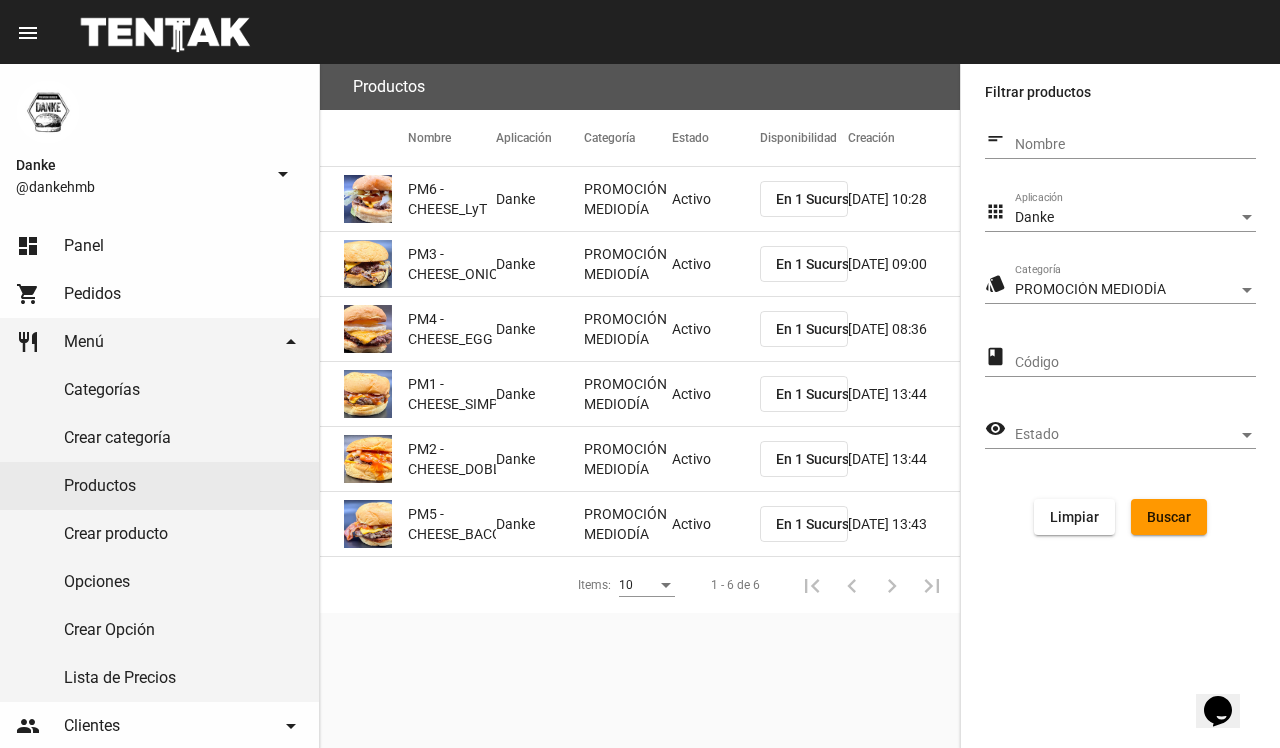click on "Activo" 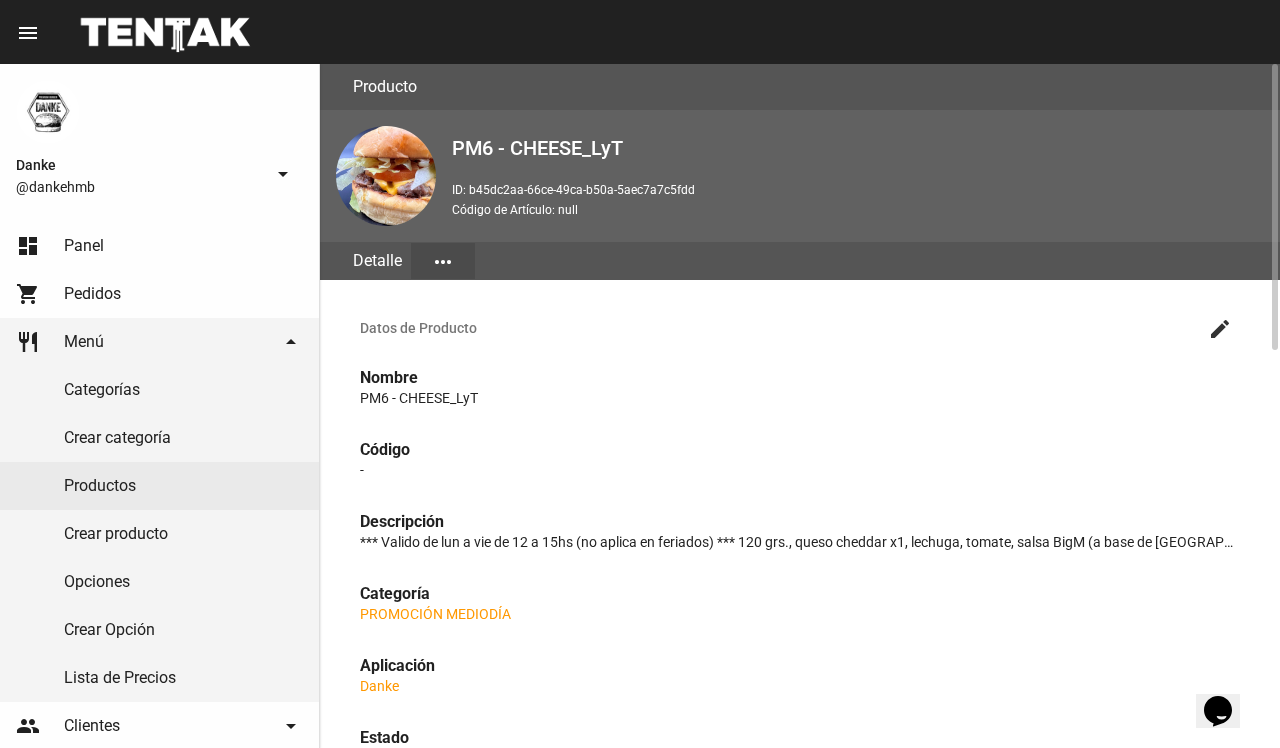 click on "create" 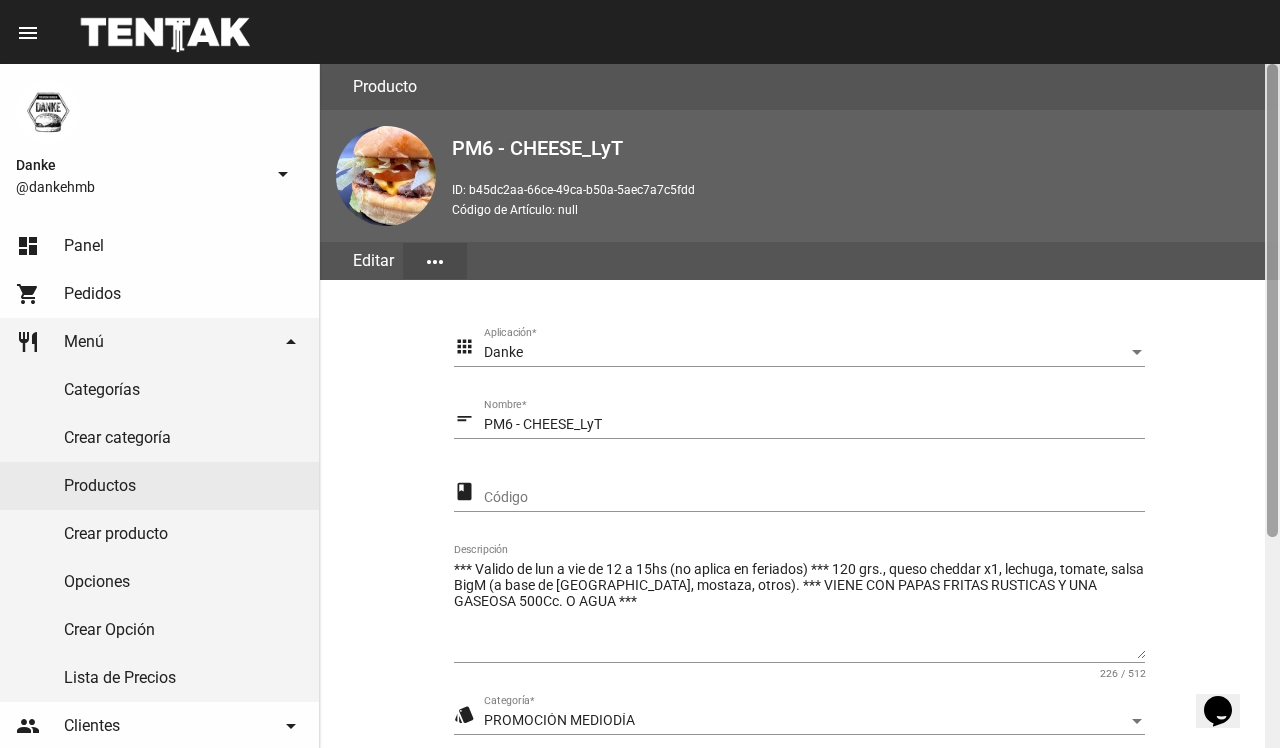 click 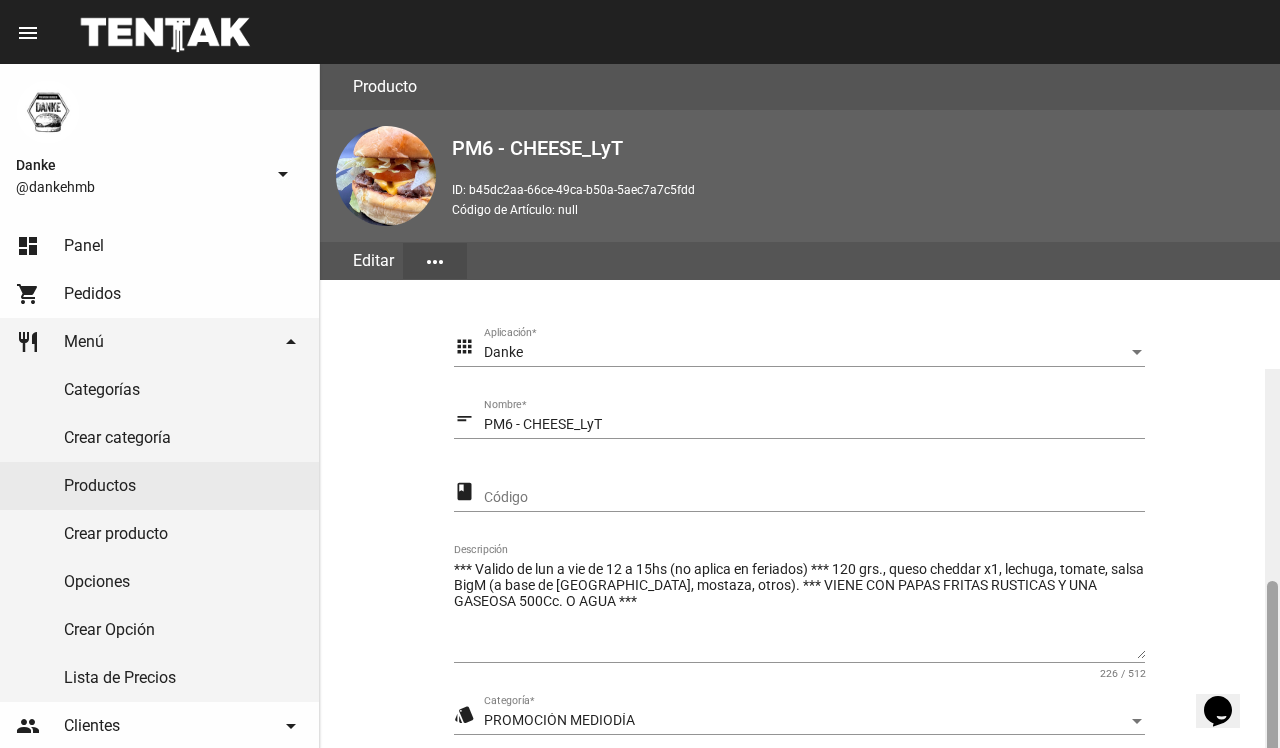 scroll, scrollTop: 305, scrollLeft: 0, axis: vertical 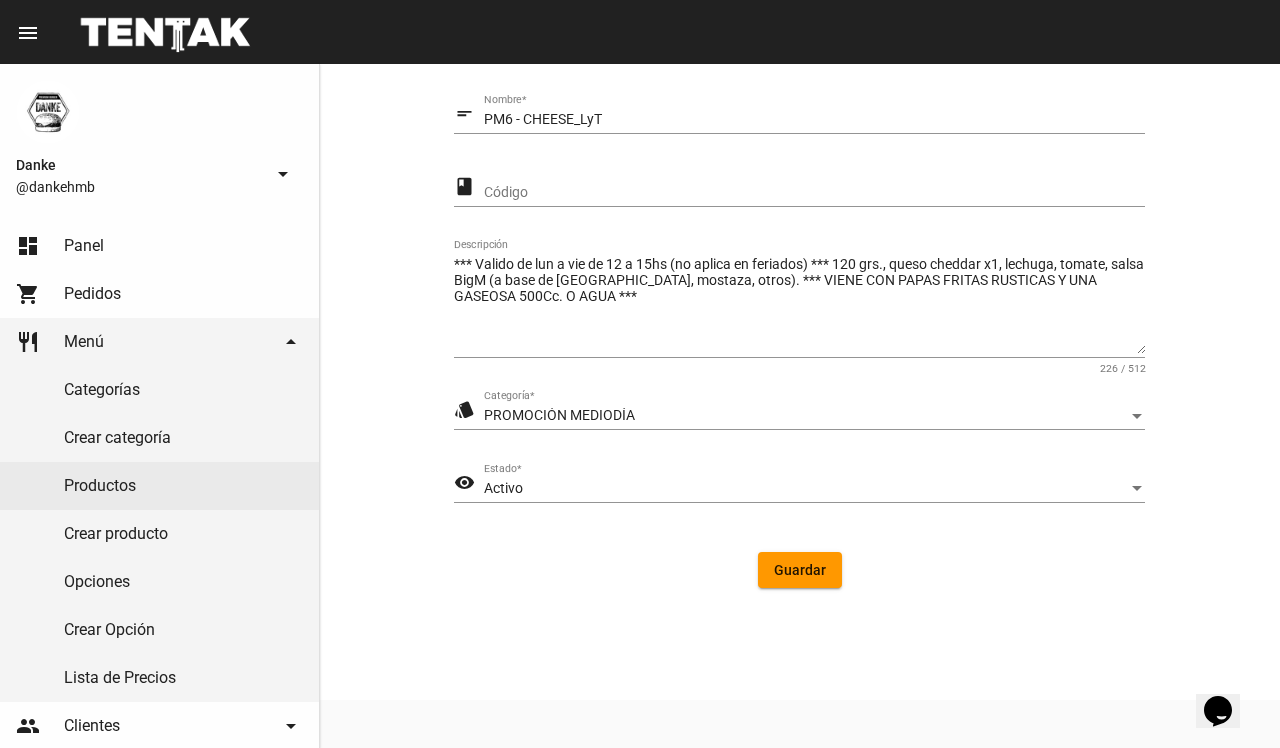 click on "Activo" at bounding box center (805, 489) 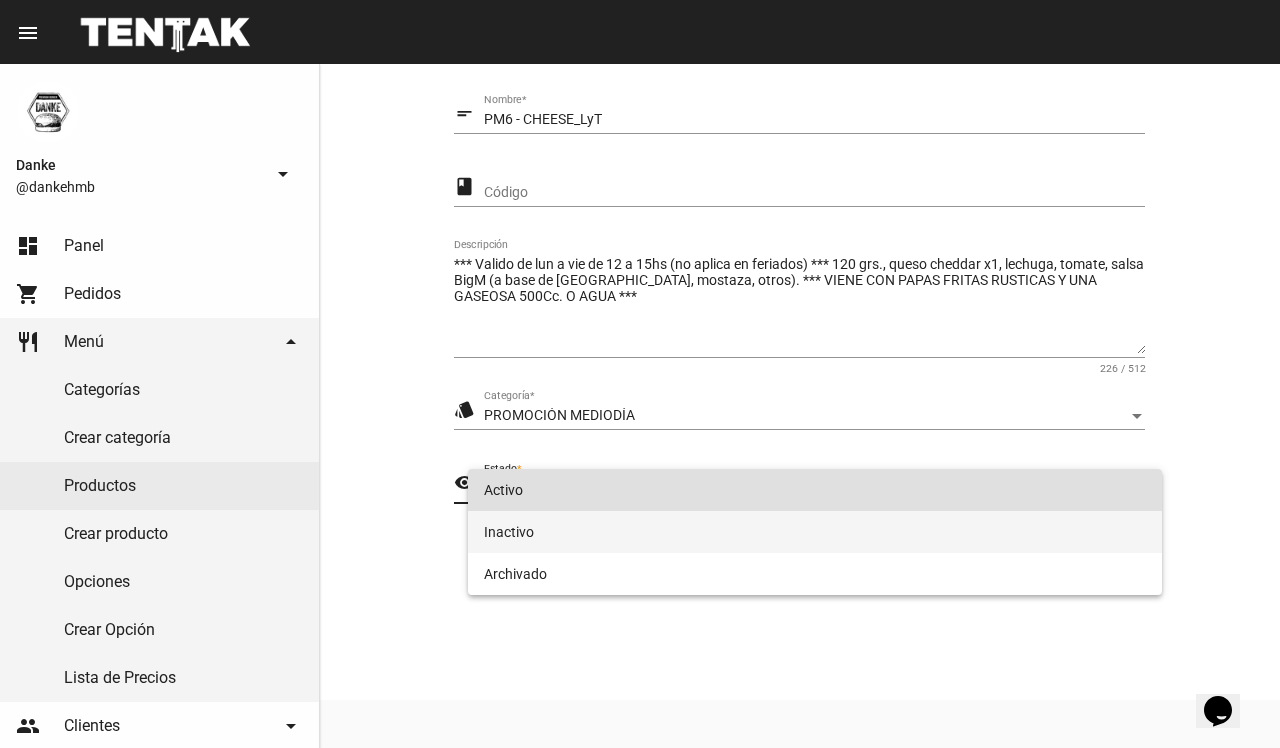 click on "Inactivo" at bounding box center (814, 532) 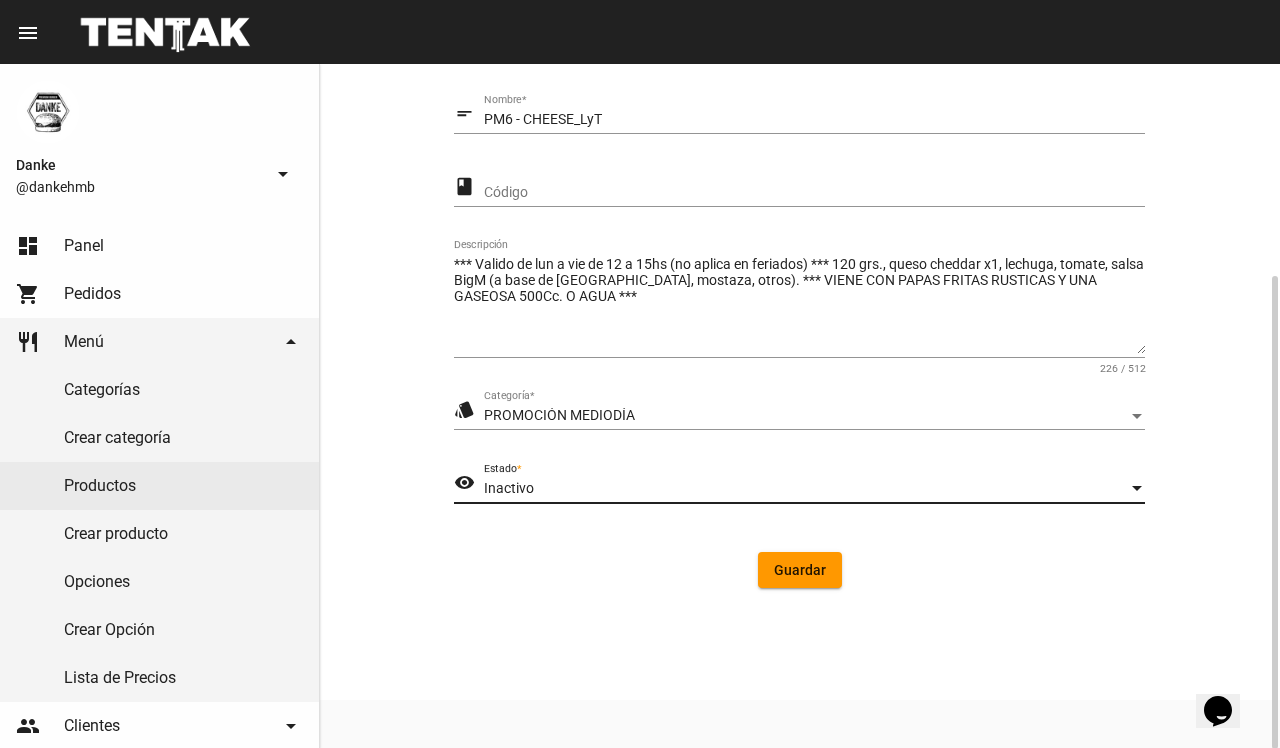 click on "Guardar" 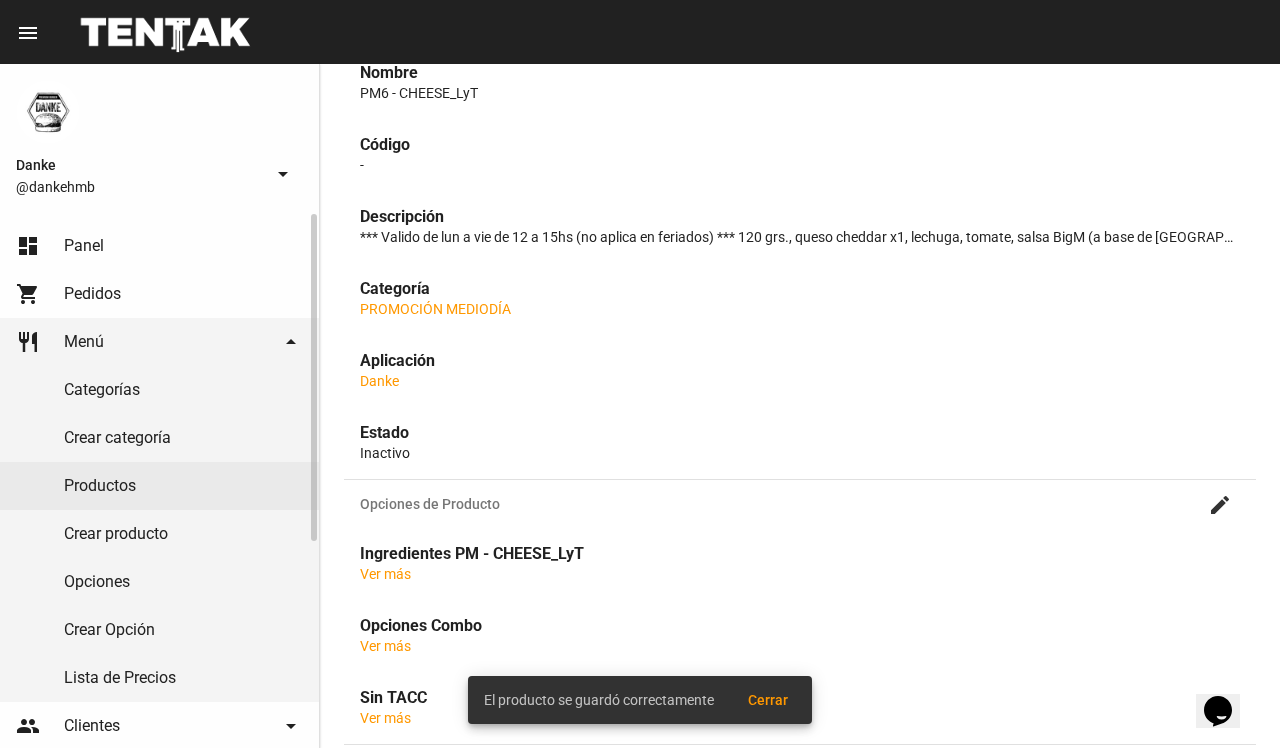 scroll, scrollTop: 0, scrollLeft: 0, axis: both 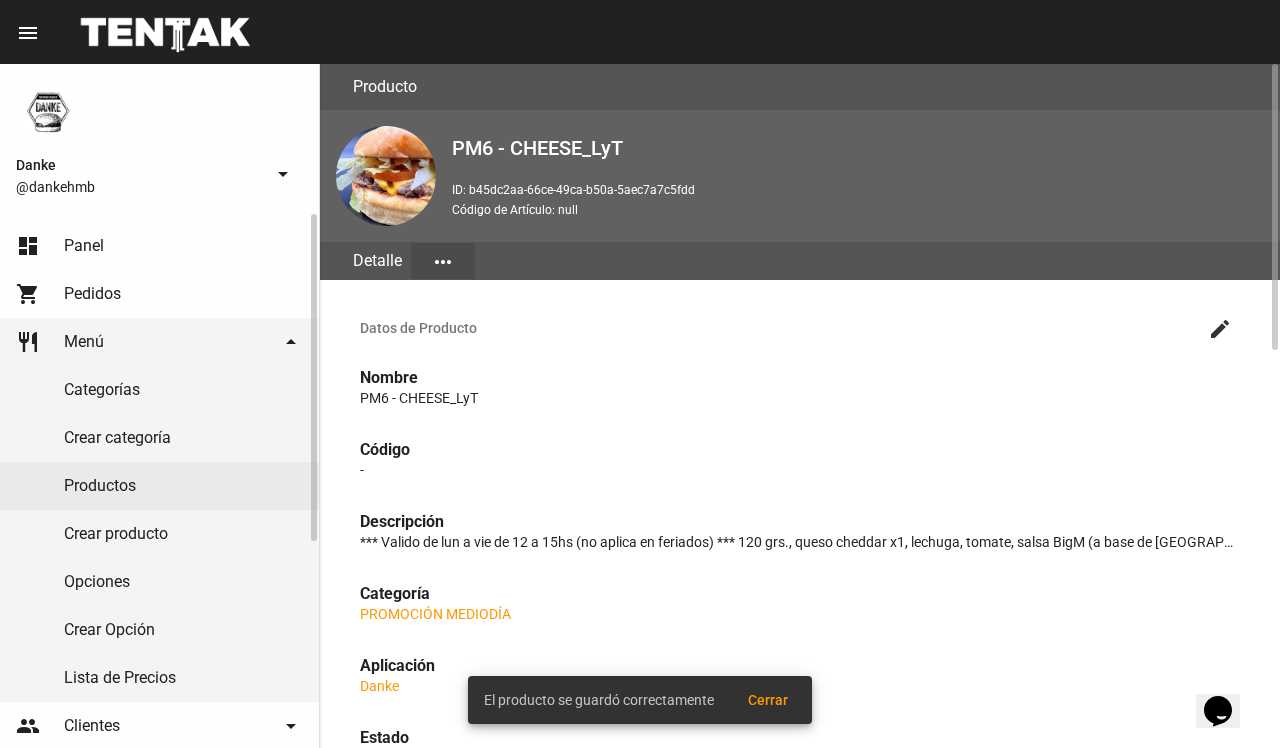 click on "Productos" 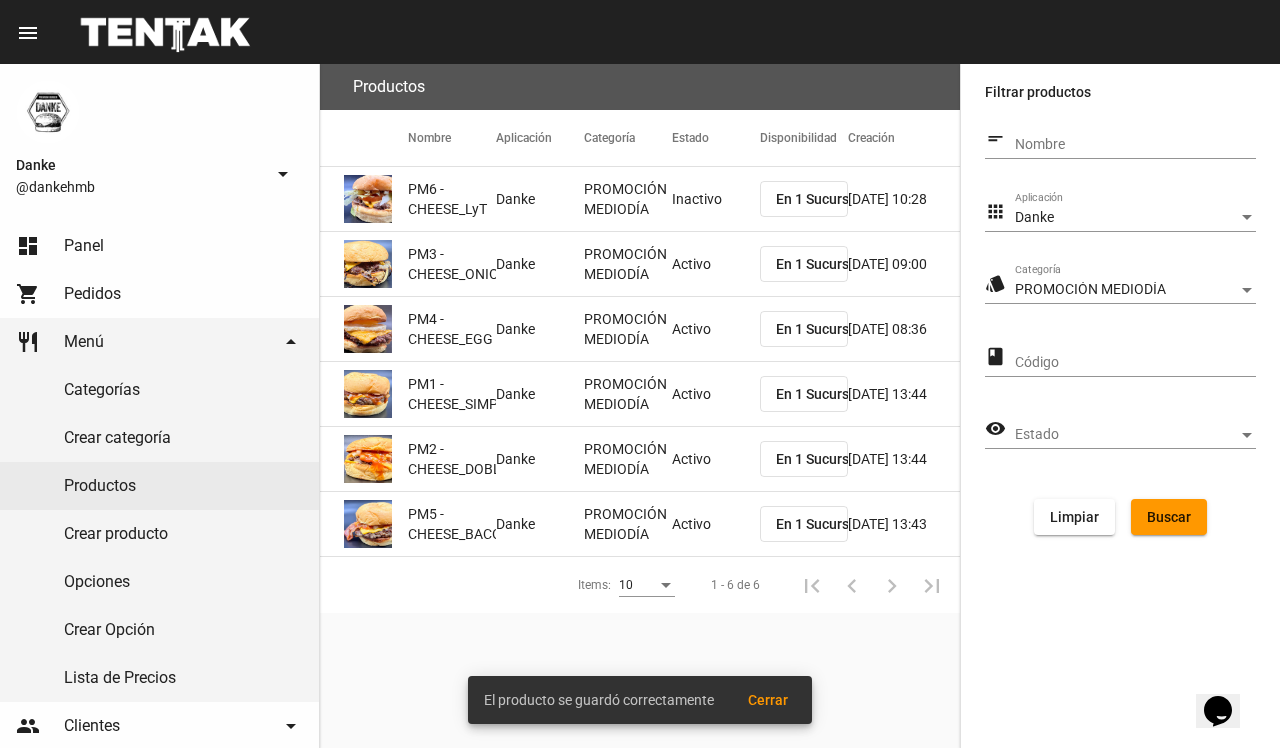 click on "Activo" 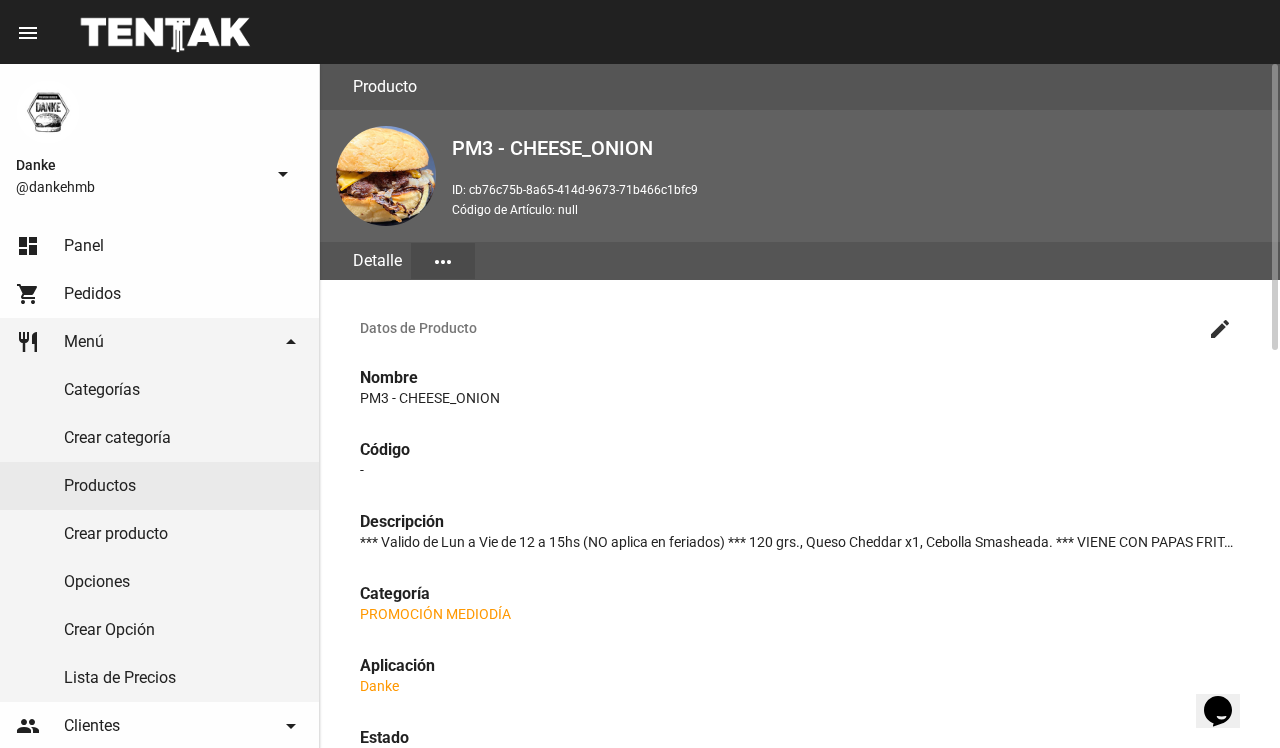click on "create" 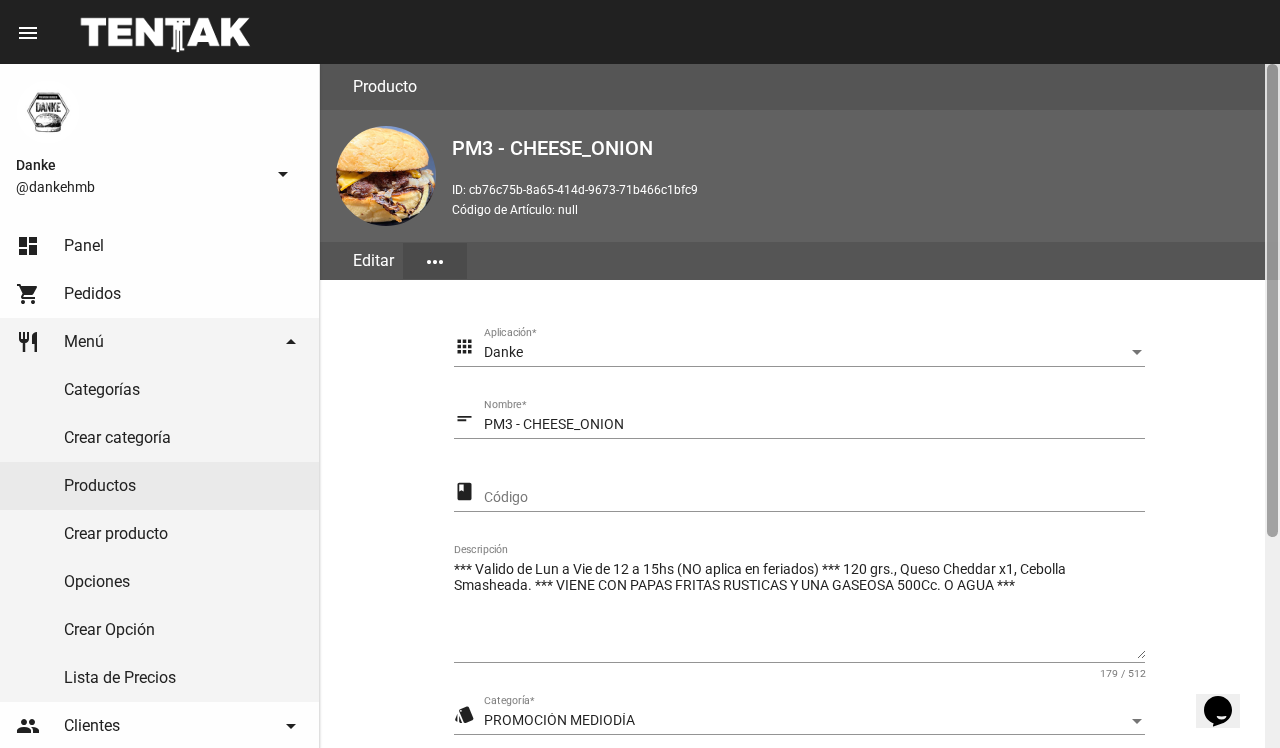 click 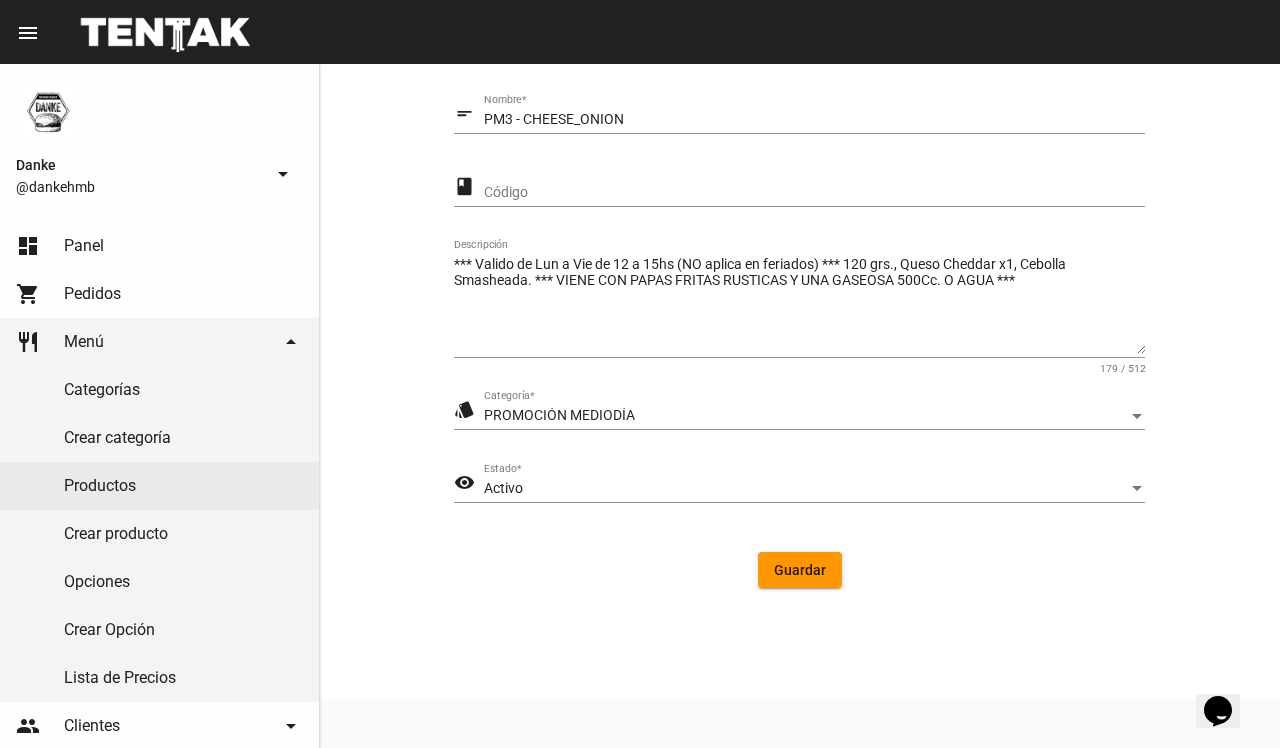 click on "Activo" at bounding box center [805, 489] 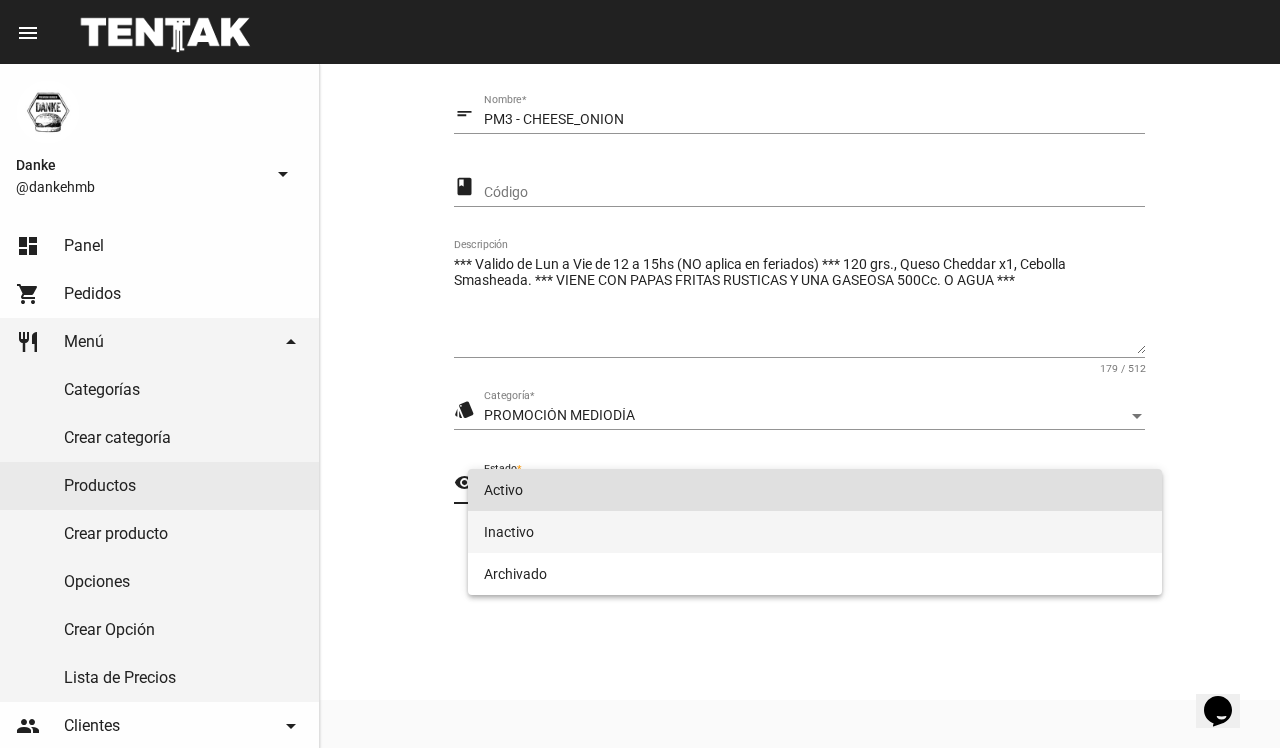click on "Inactivo" at bounding box center [814, 532] 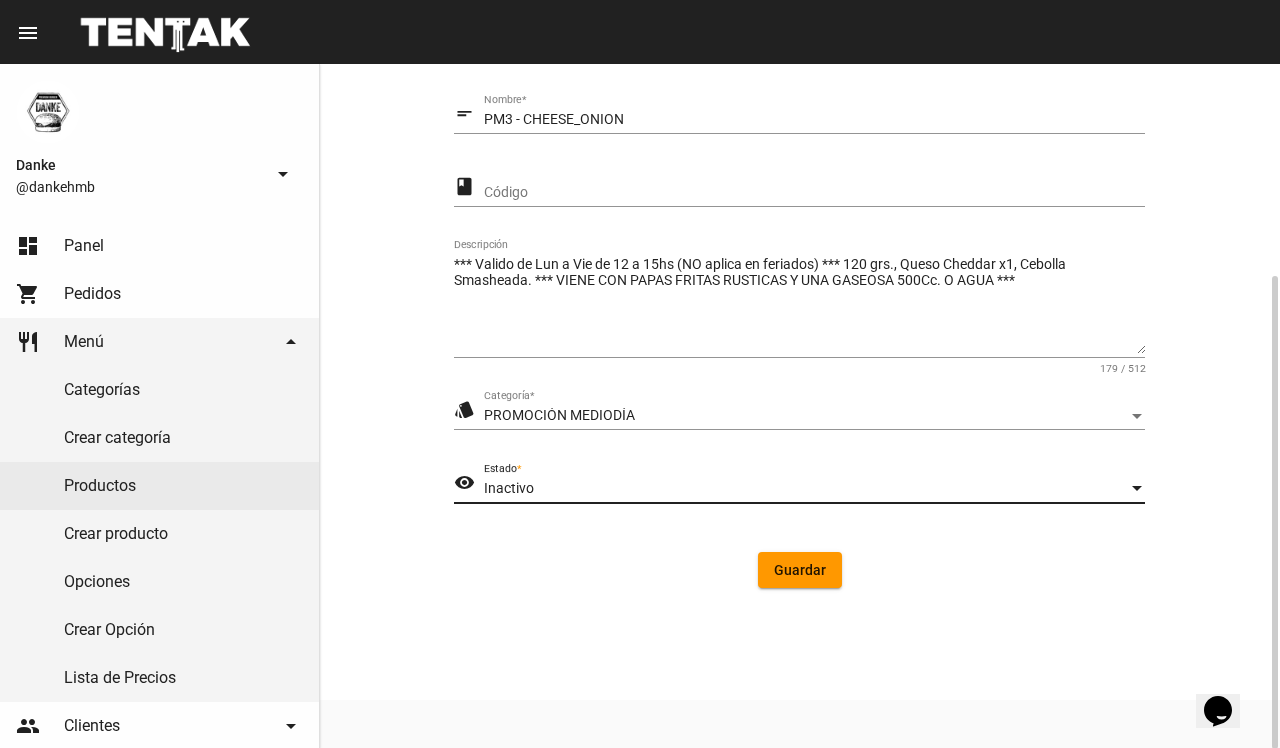 click on "Guardar" 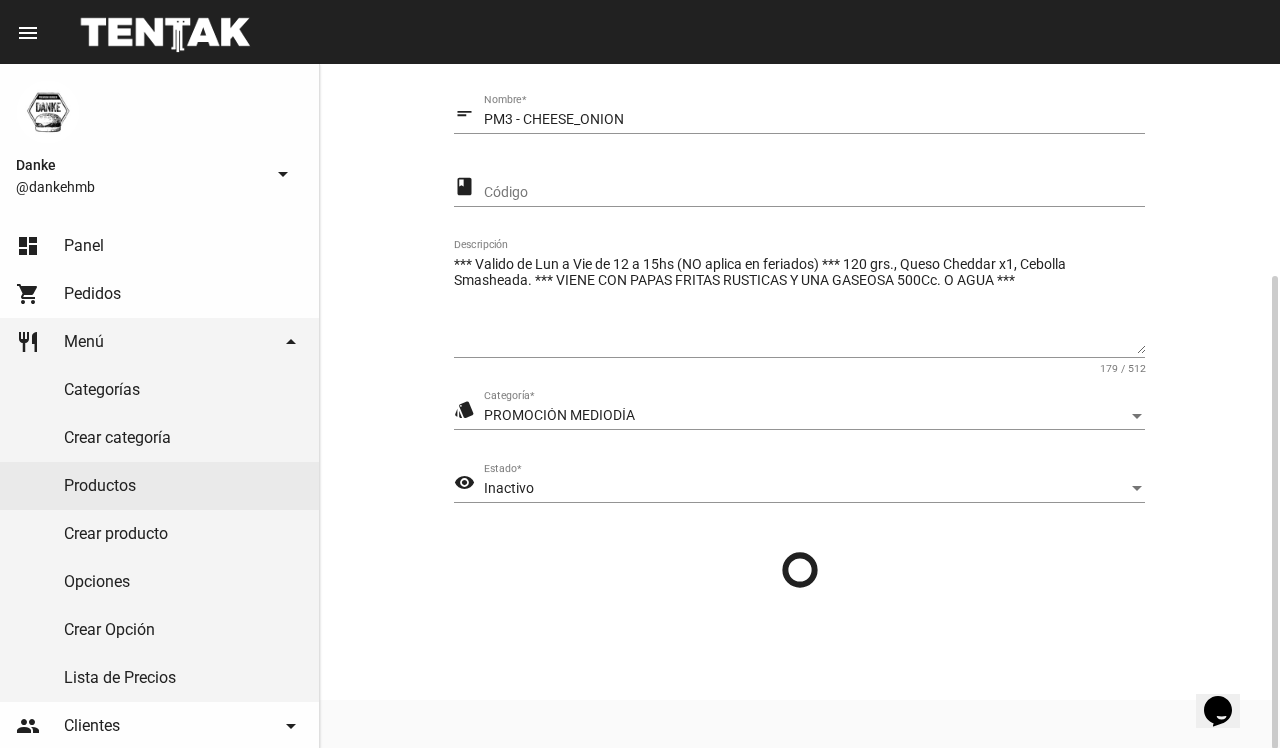 scroll, scrollTop: 0, scrollLeft: 0, axis: both 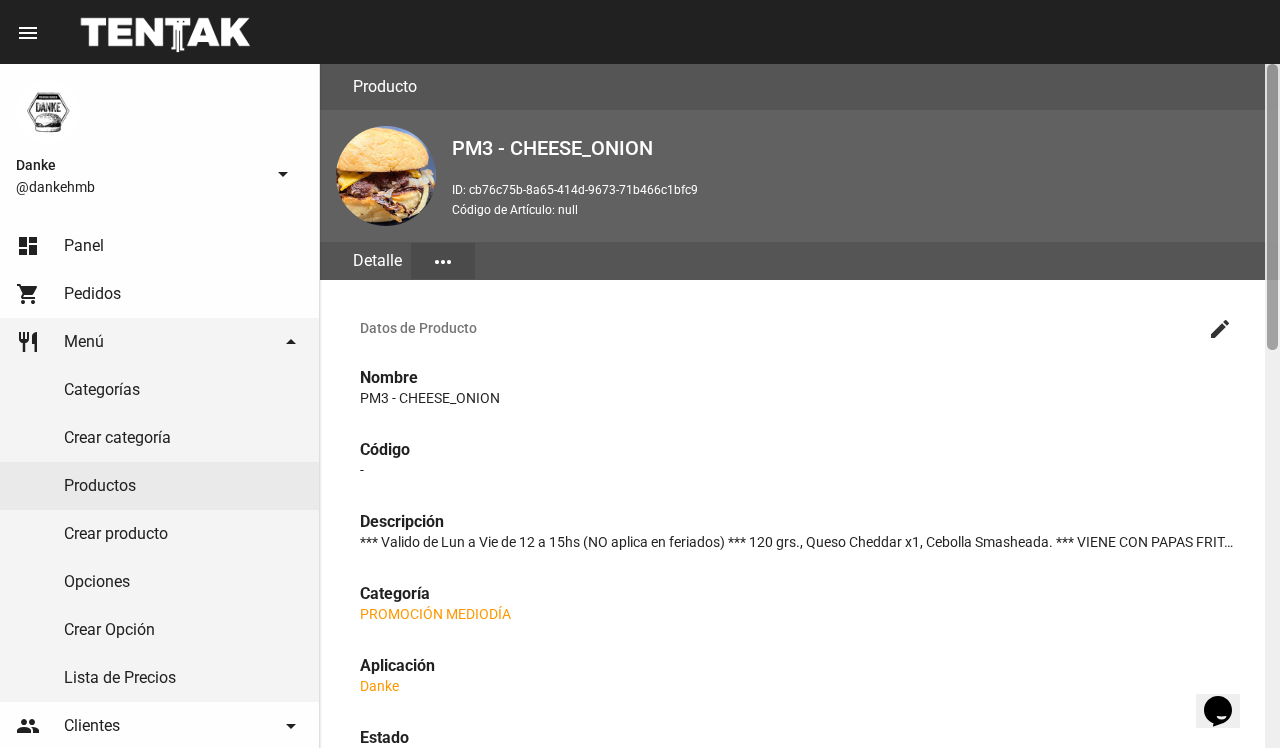 click 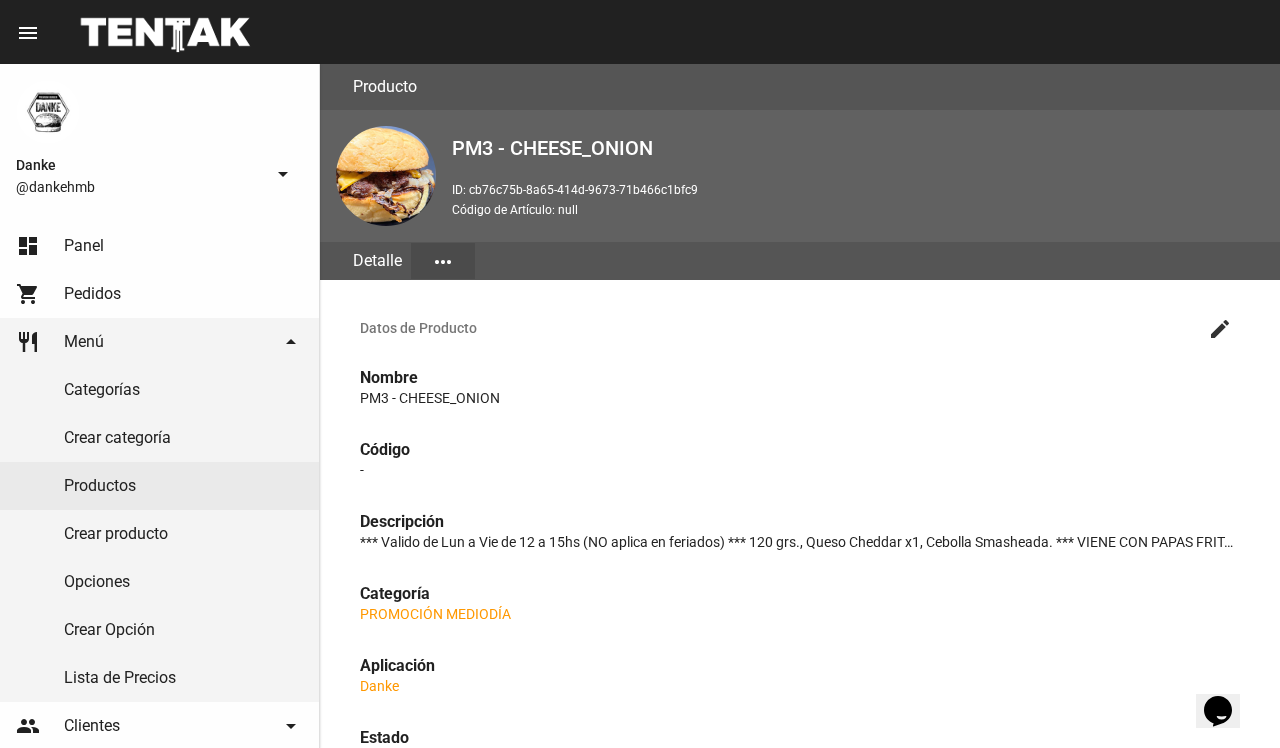 scroll, scrollTop: 685, scrollLeft: 0, axis: vertical 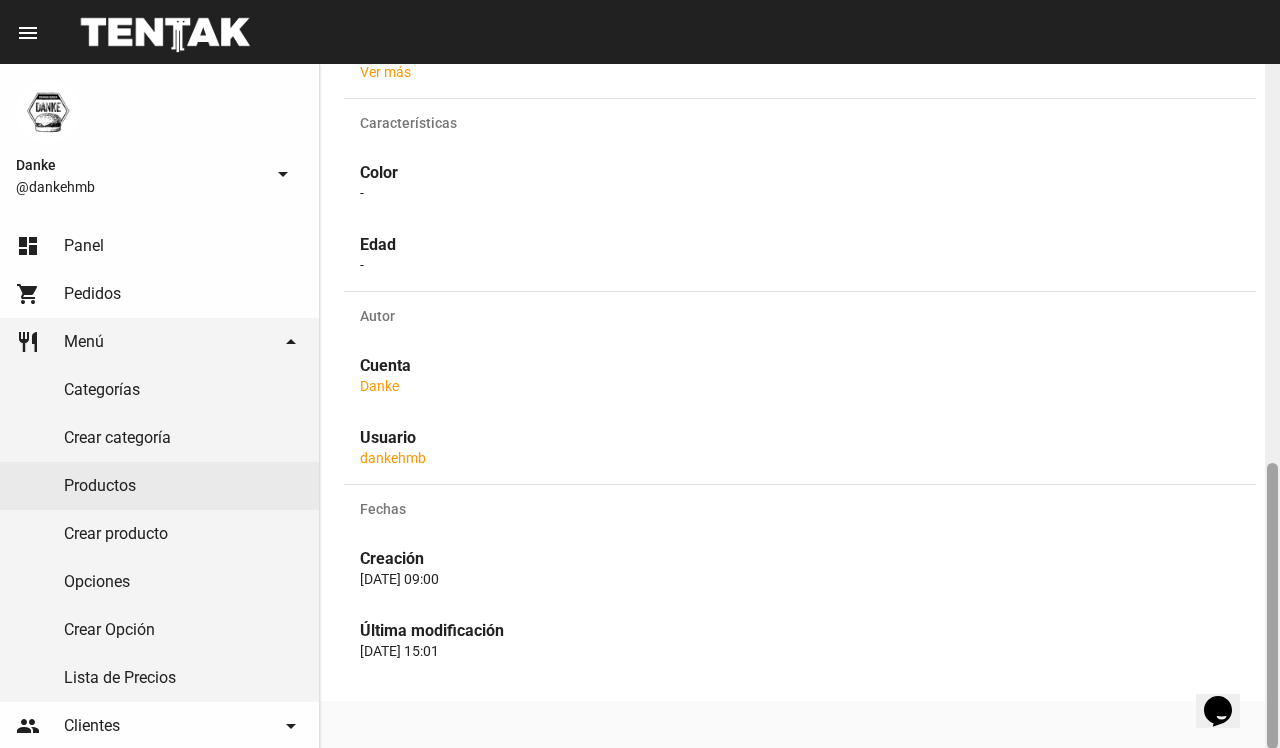 drag, startPoint x: 1278, startPoint y: 436, endPoint x: 1278, endPoint y: 360, distance: 76 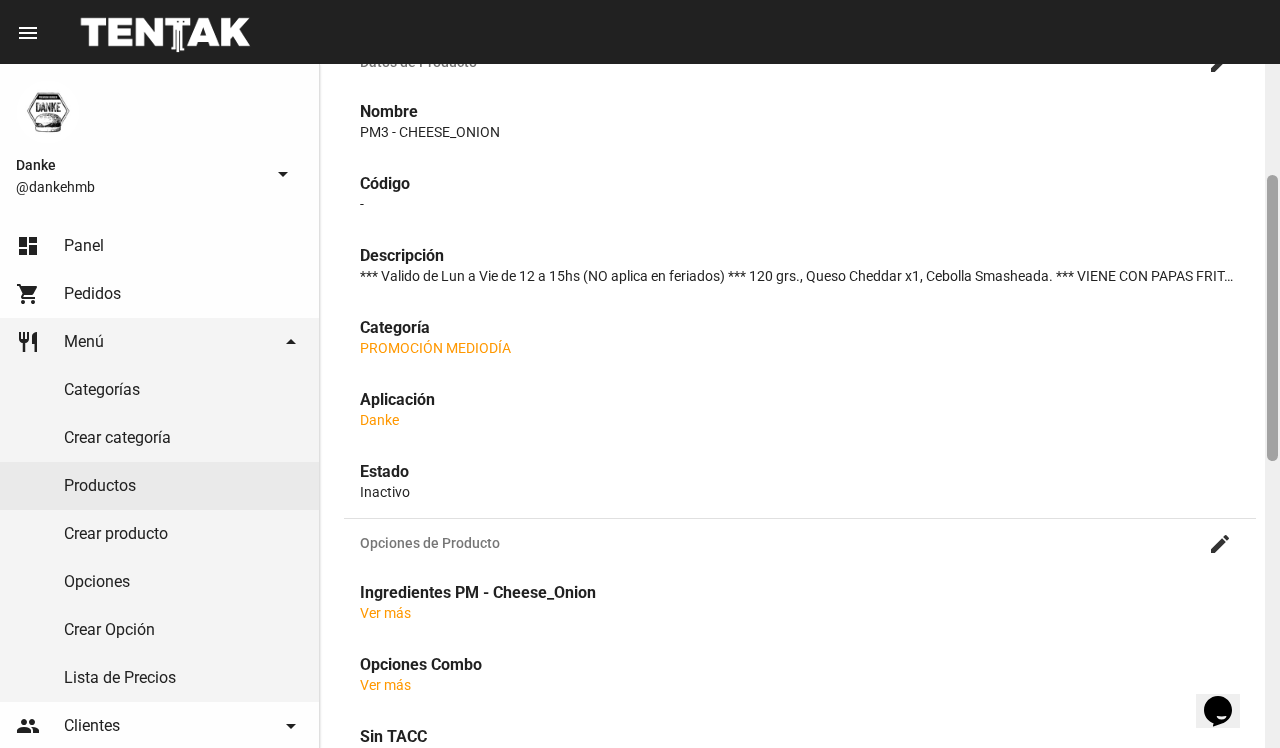 drag, startPoint x: 1273, startPoint y: 396, endPoint x: 1278, endPoint y: 345, distance: 51.24451 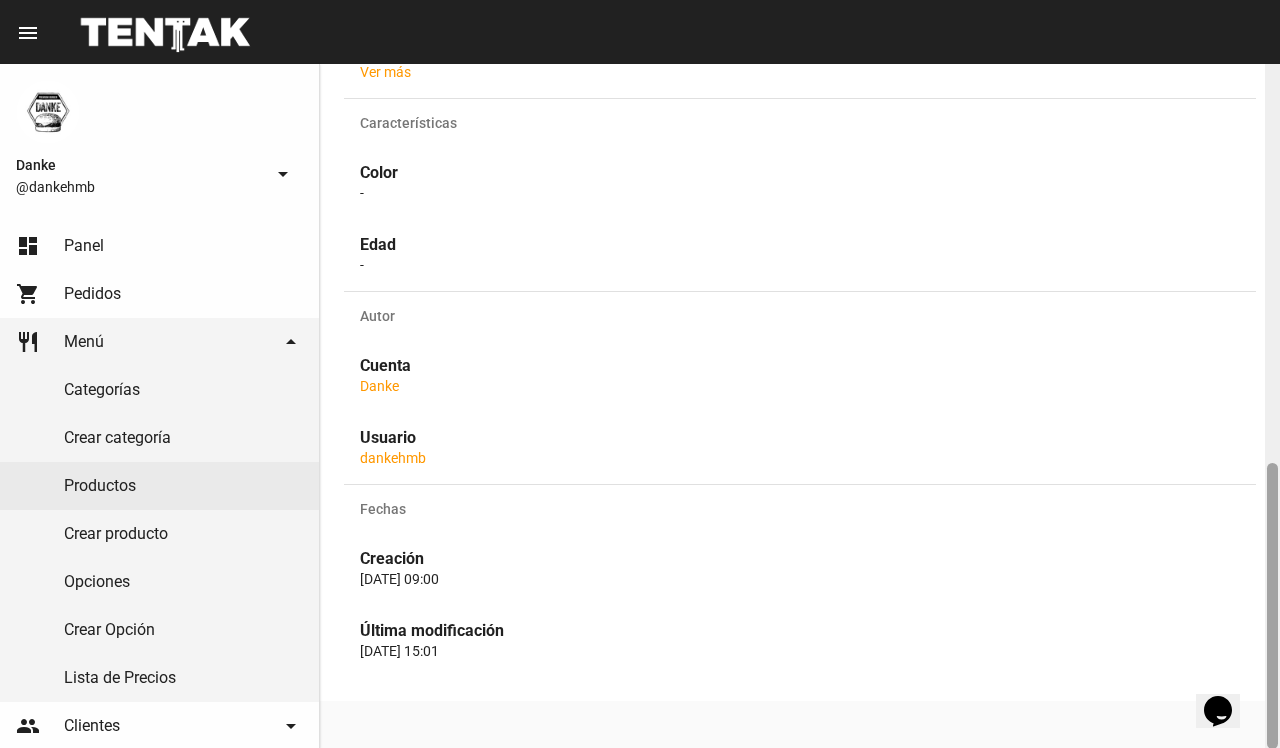 drag, startPoint x: 1278, startPoint y: 345, endPoint x: 1278, endPoint y: 238, distance: 107 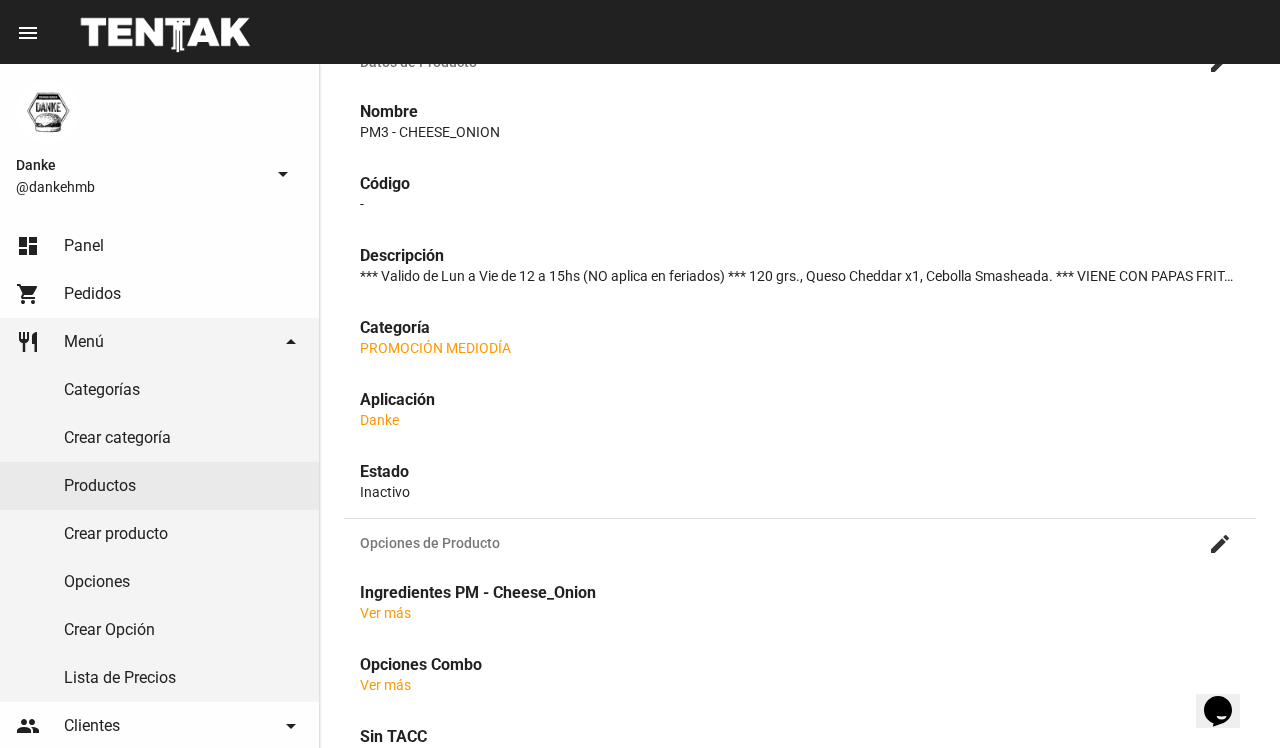 click 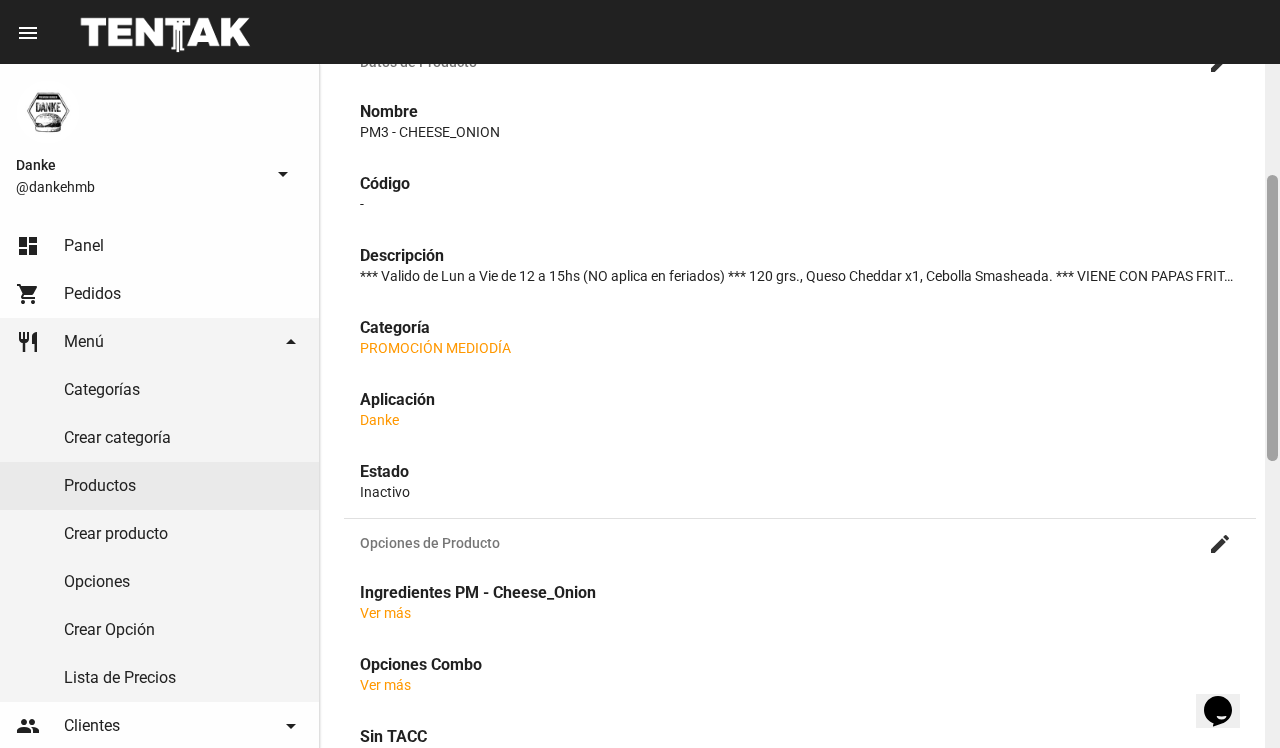 scroll, scrollTop: 951, scrollLeft: 0, axis: vertical 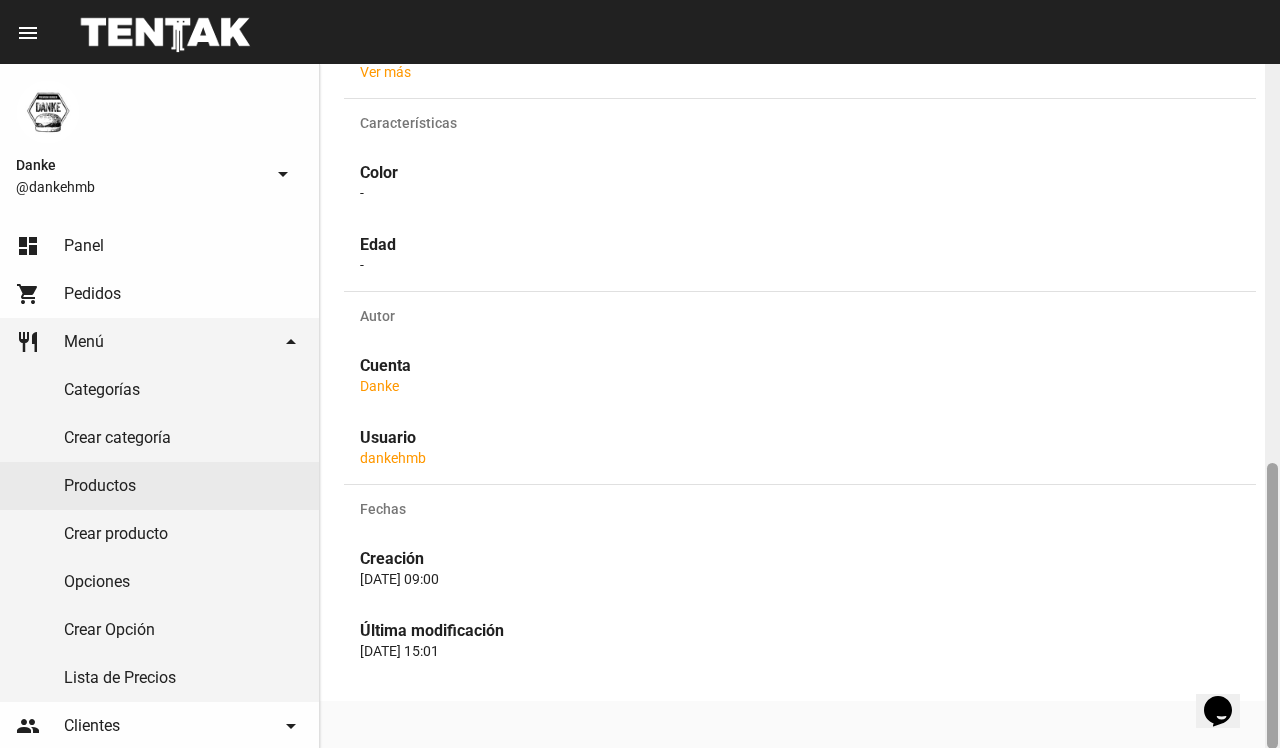 click 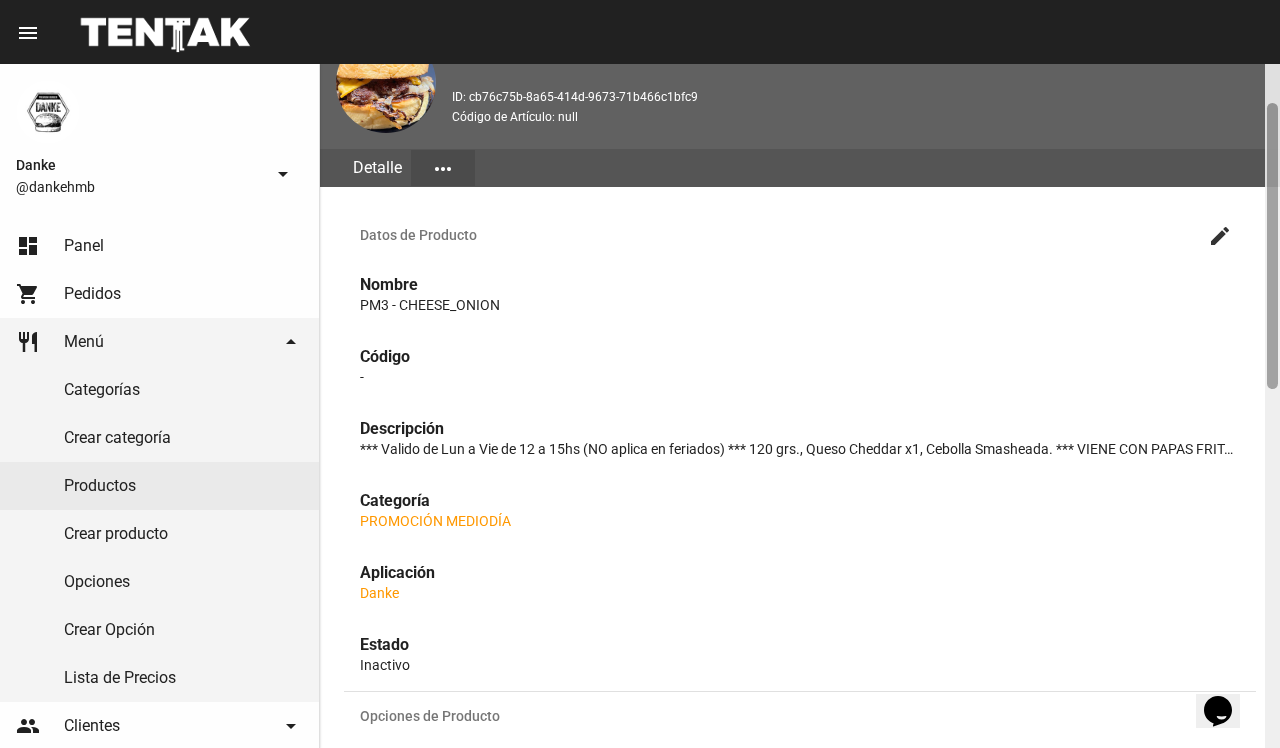 scroll, scrollTop: 91, scrollLeft: 0, axis: vertical 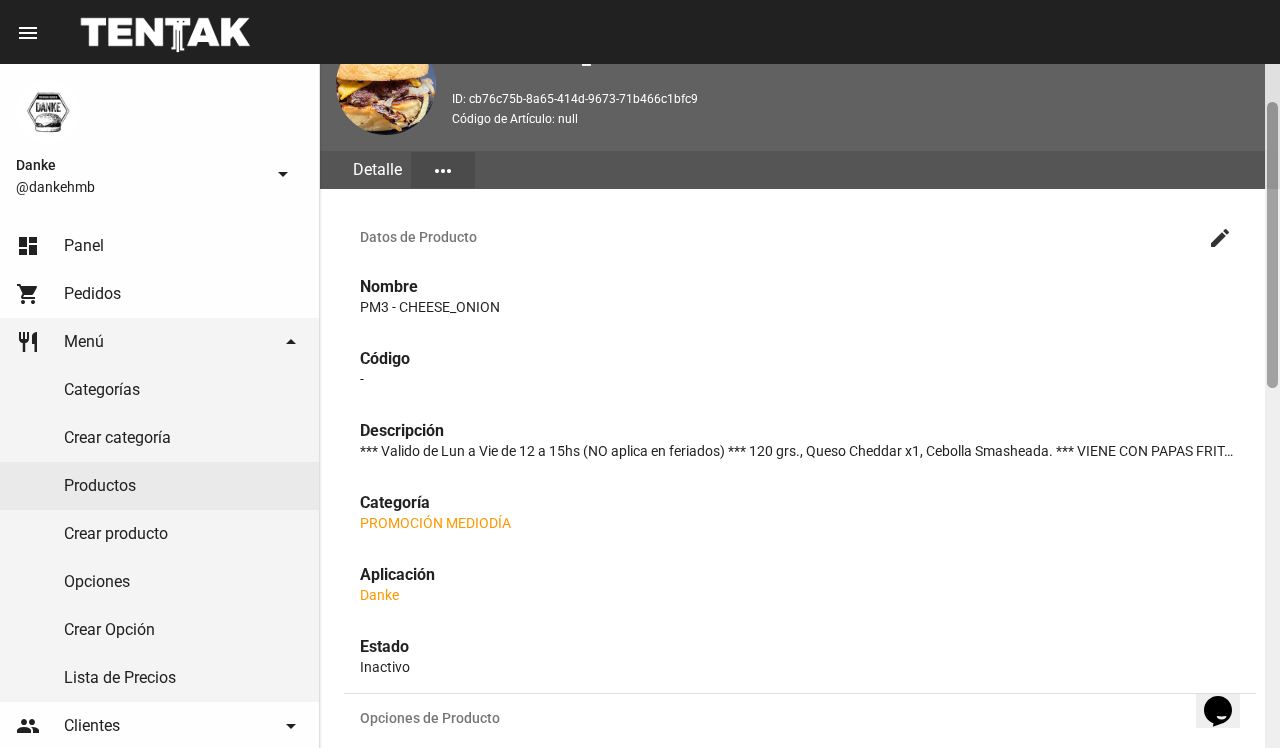 drag, startPoint x: 1276, startPoint y: 512, endPoint x: 1278, endPoint y: 151, distance: 361.00555 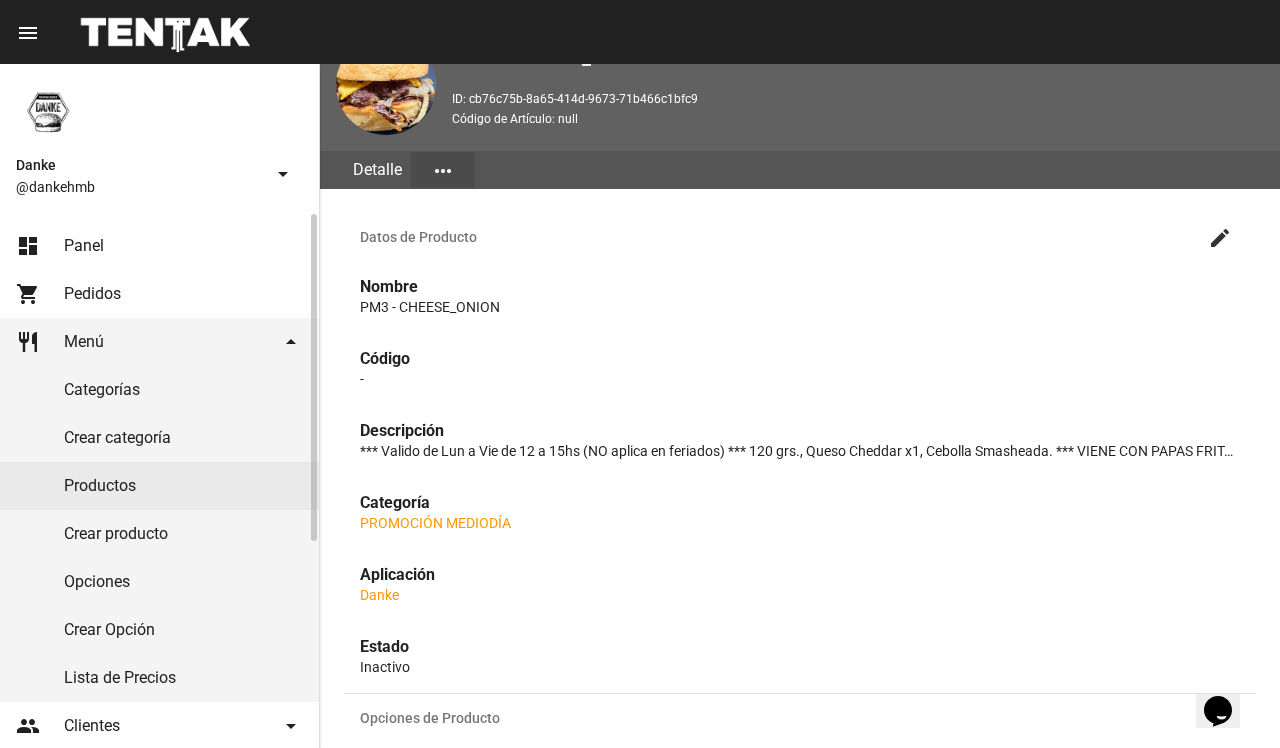 click on "Productos" 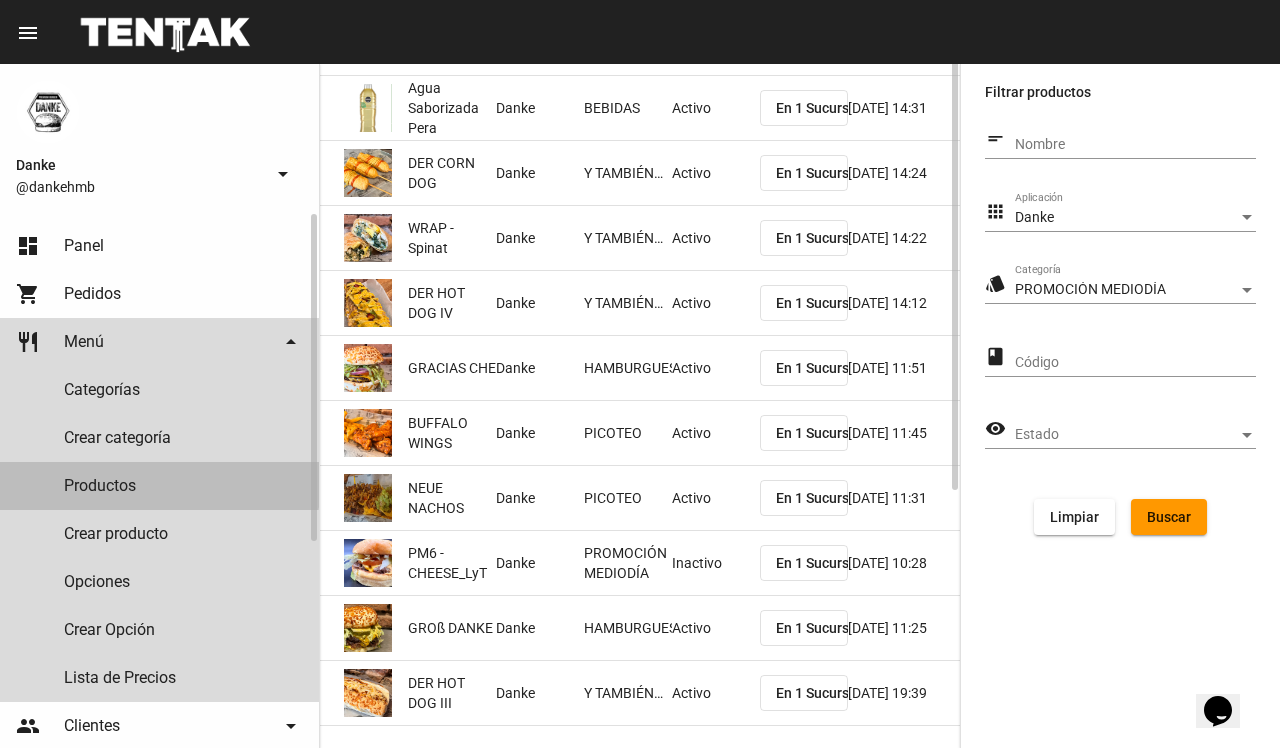 scroll, scrollTop: 0, scrollLeft: 0, axis: both 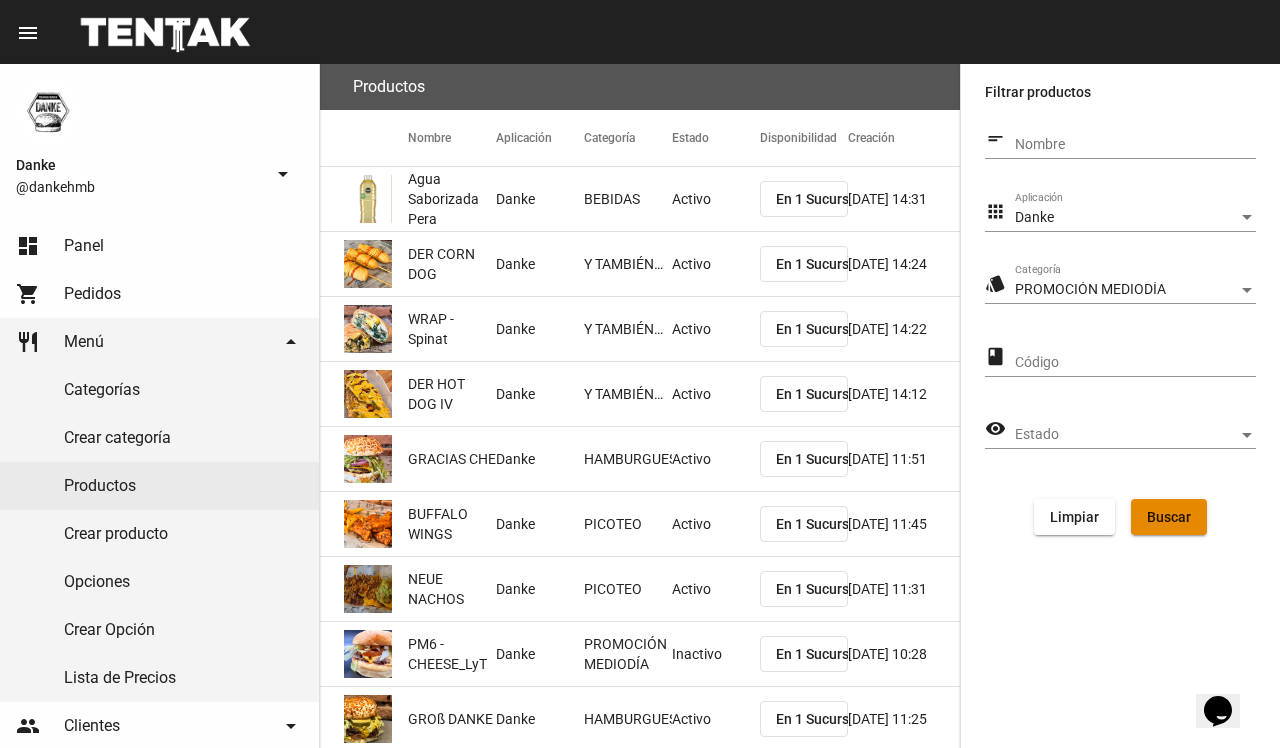 click on "Buscar" 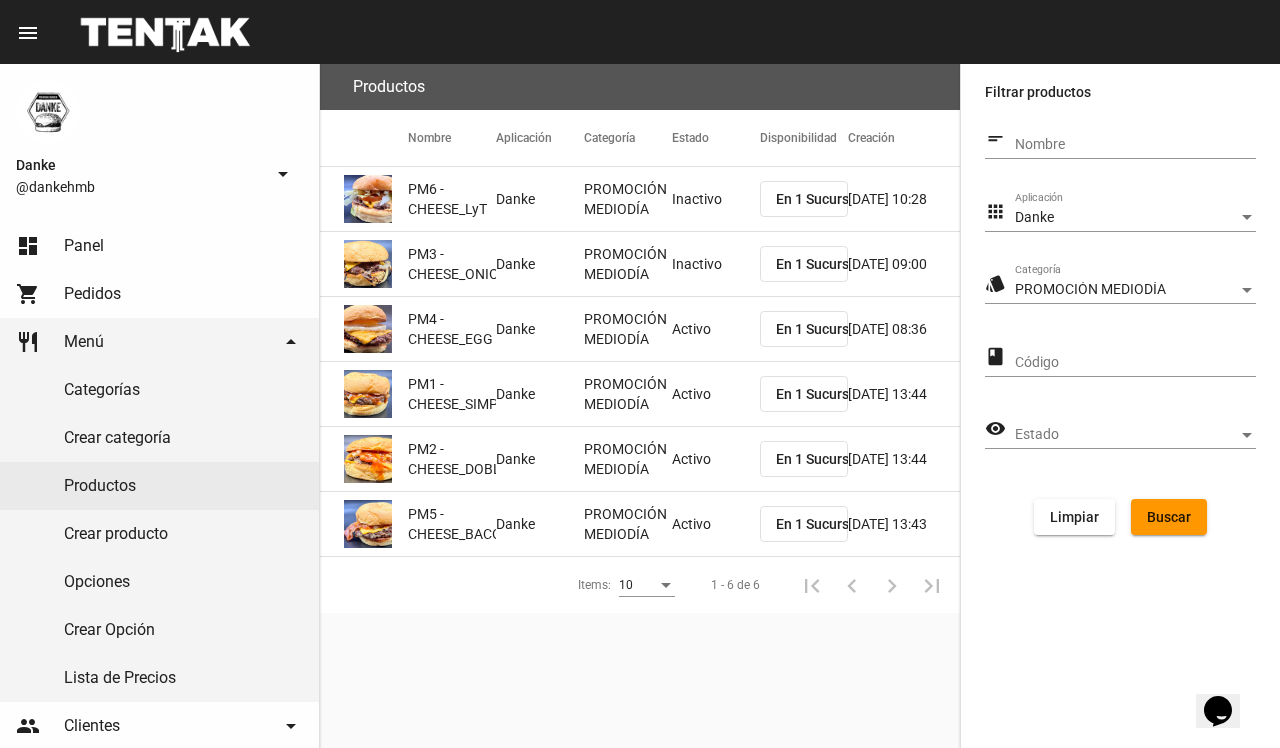 click on "Activo" 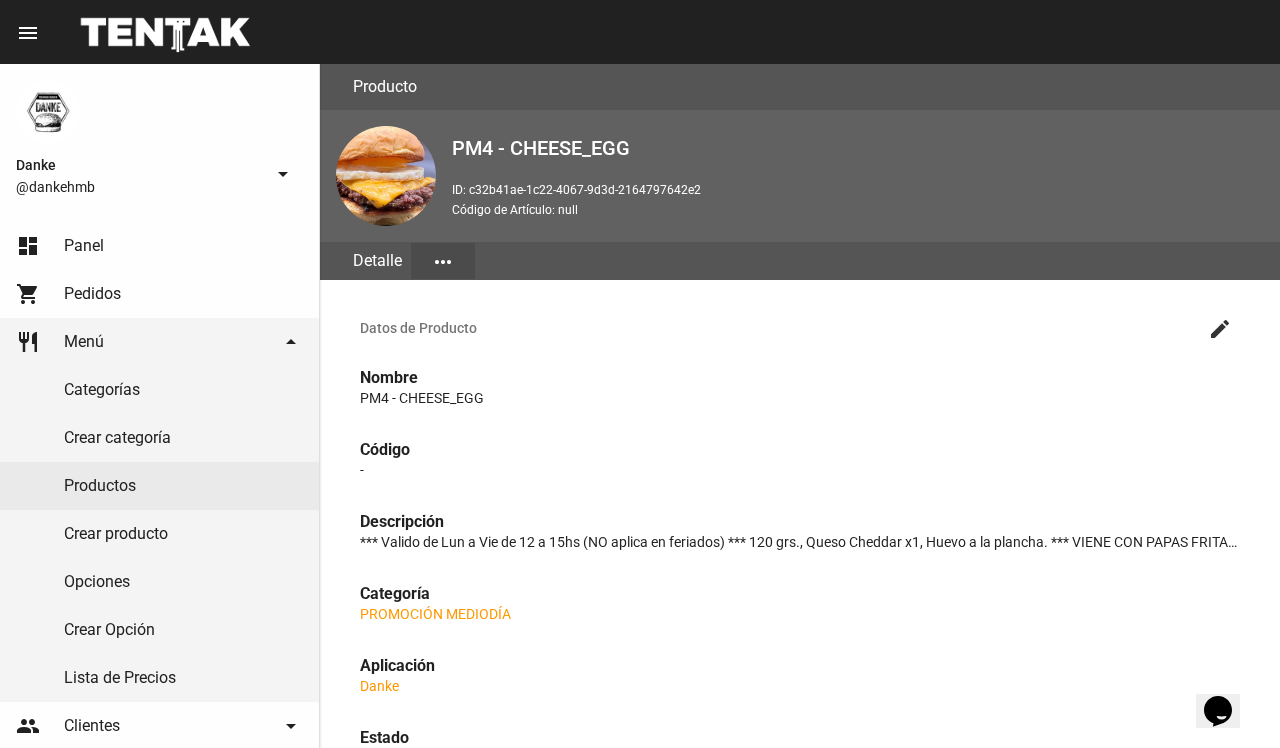 click on "create" 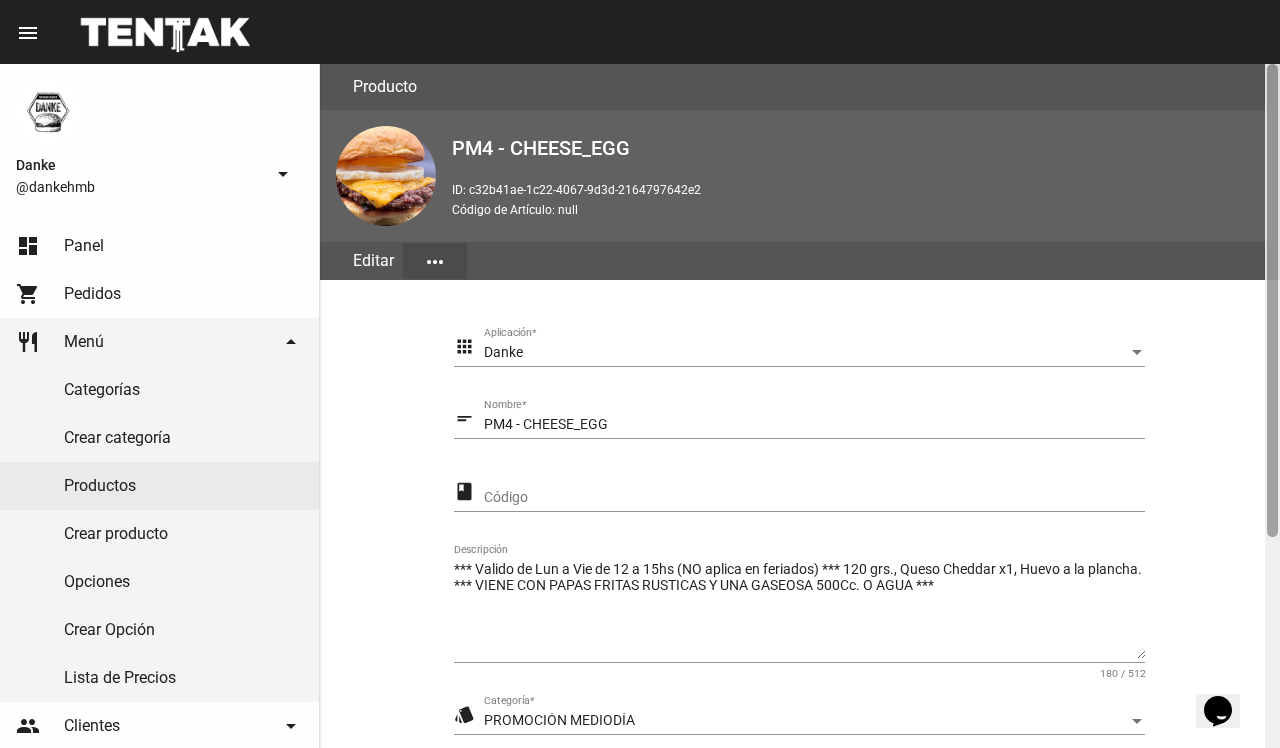 scroll, scrollTop: 305, scrollLeft: 0, axis: vertical 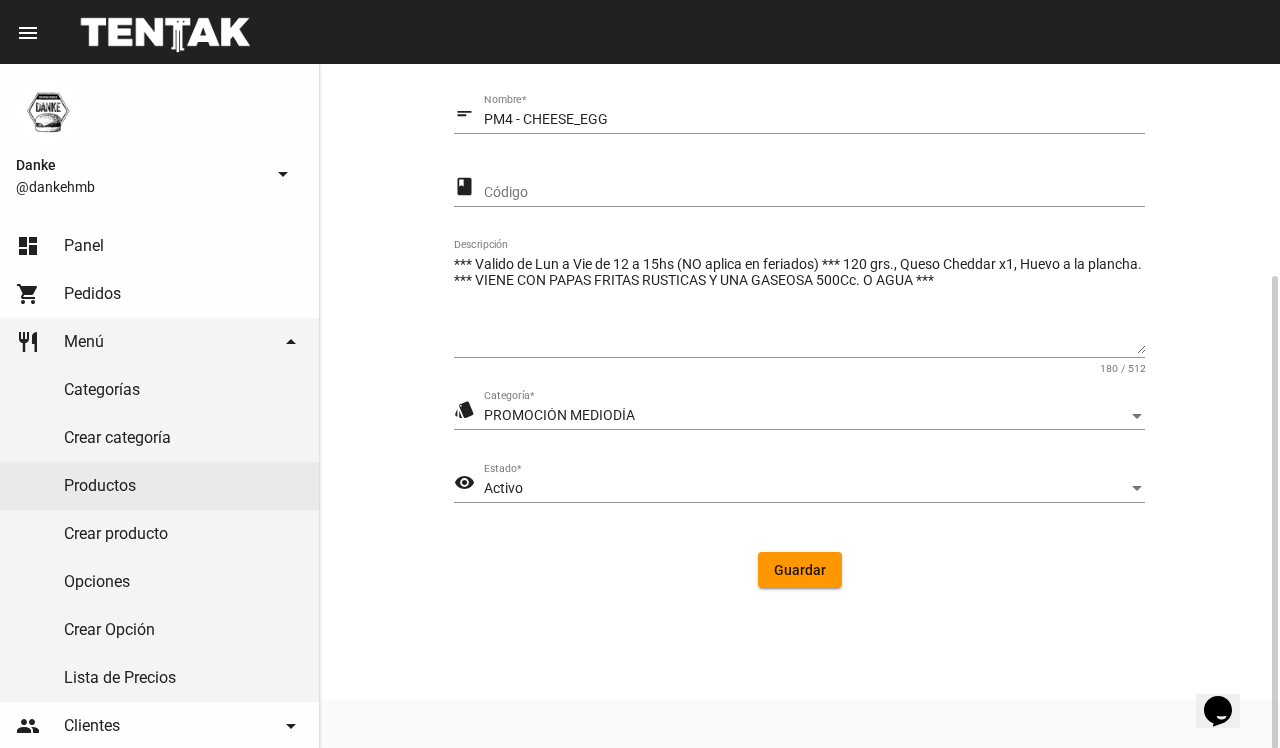 drag, startPoint x: 1278, startPoint y: 491, endPoint x: 1038, endPoint y: 515, distance: 241.19702 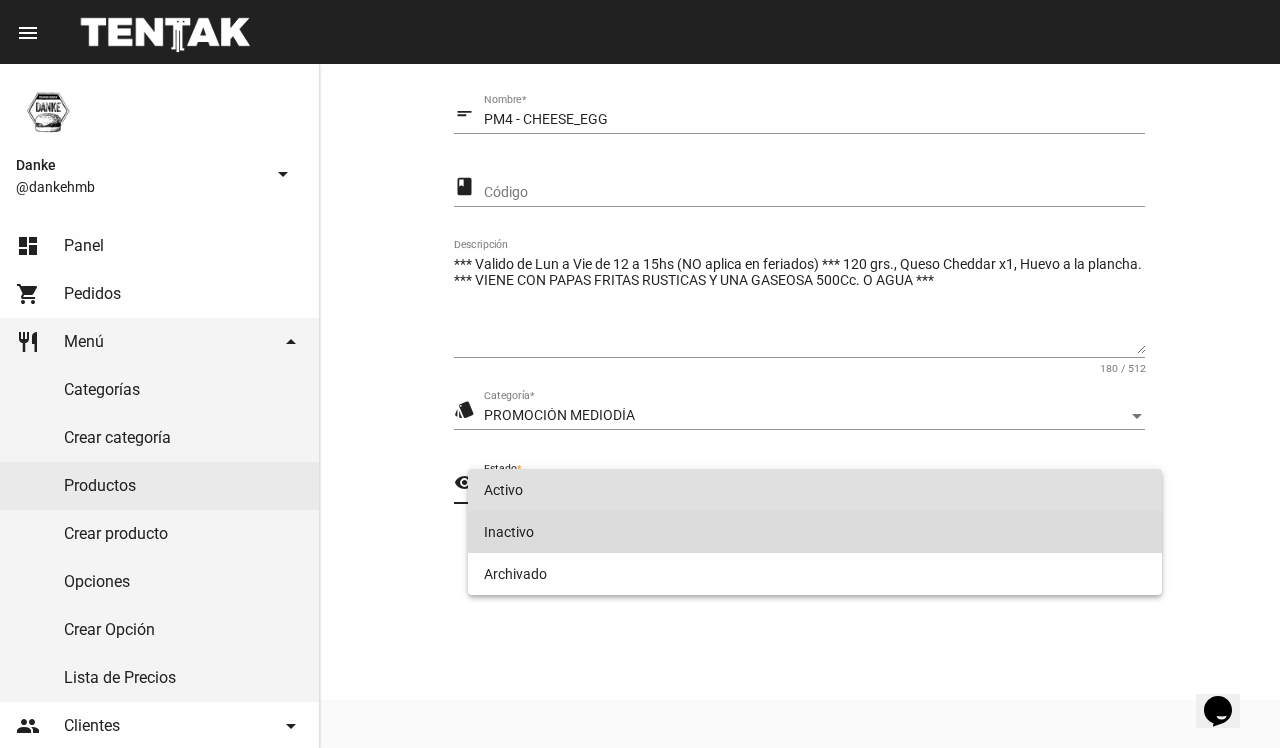 click on "Inactivo" at bounding box center (814, 532) 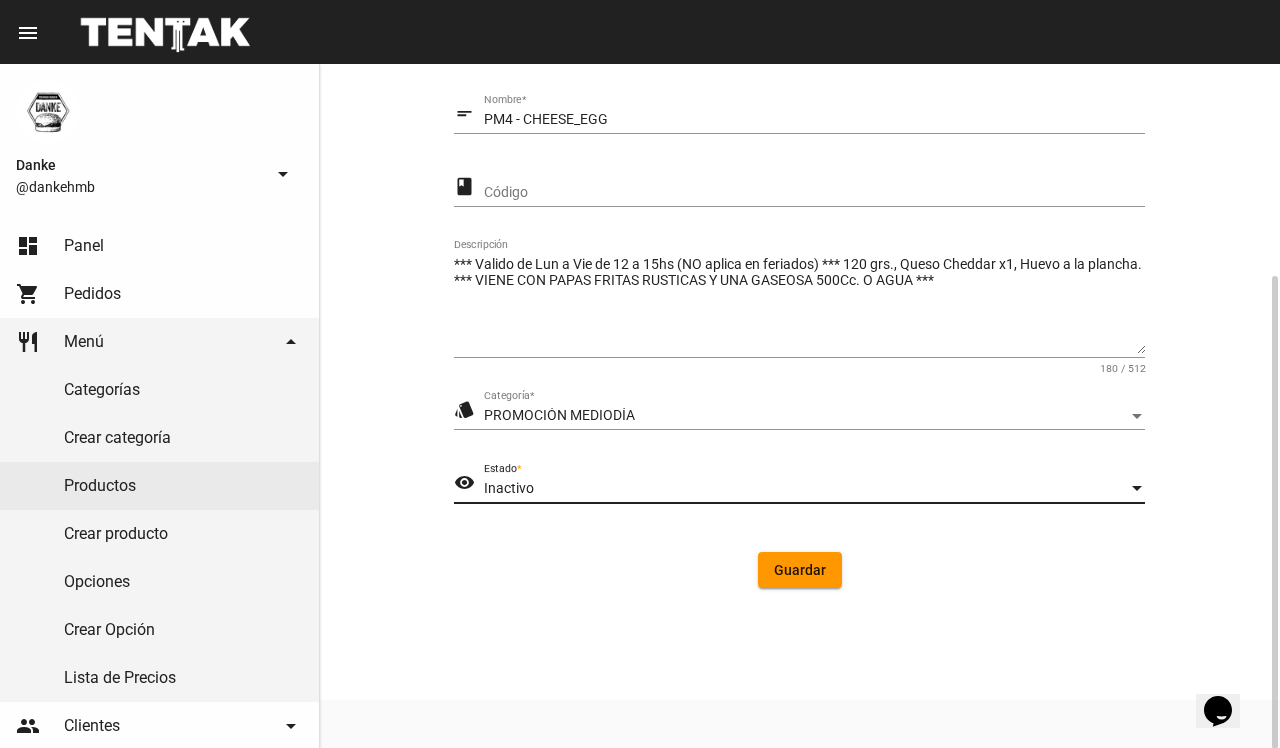 click on "Guardar" 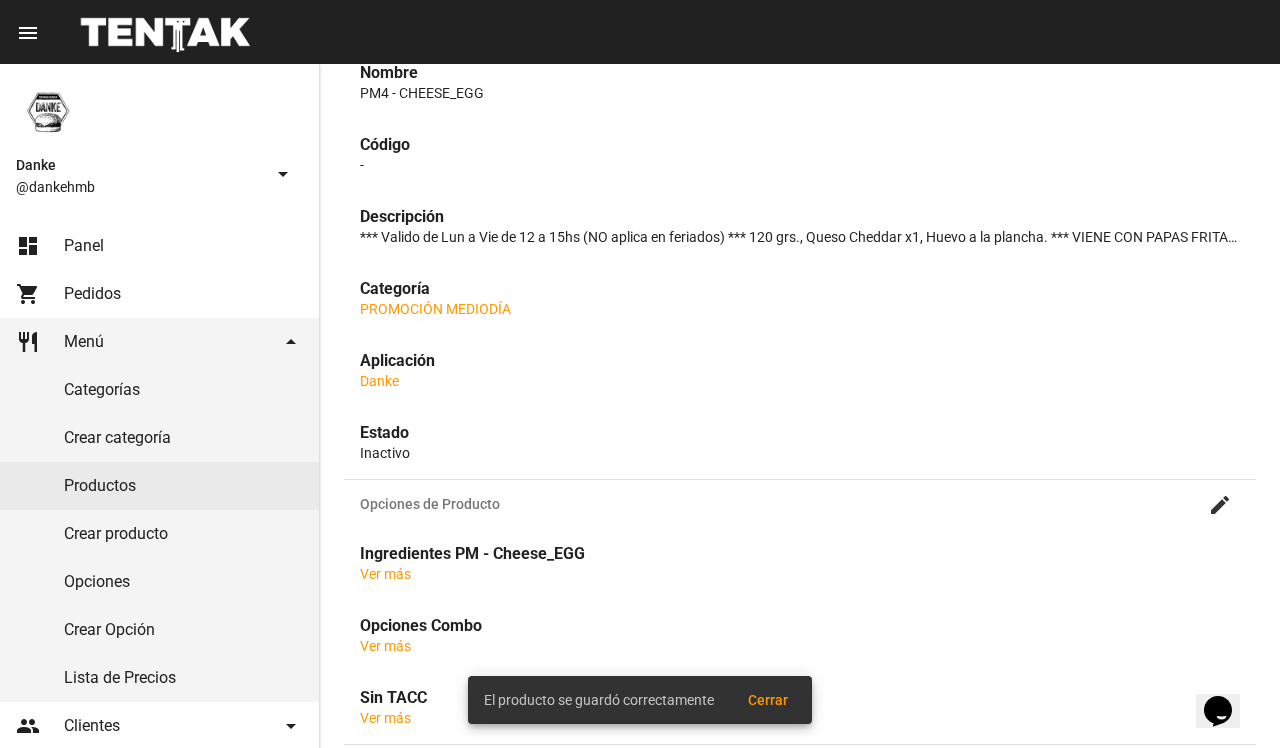 scroll, scrollTop: 0, scrollLeft: 0, axis: both 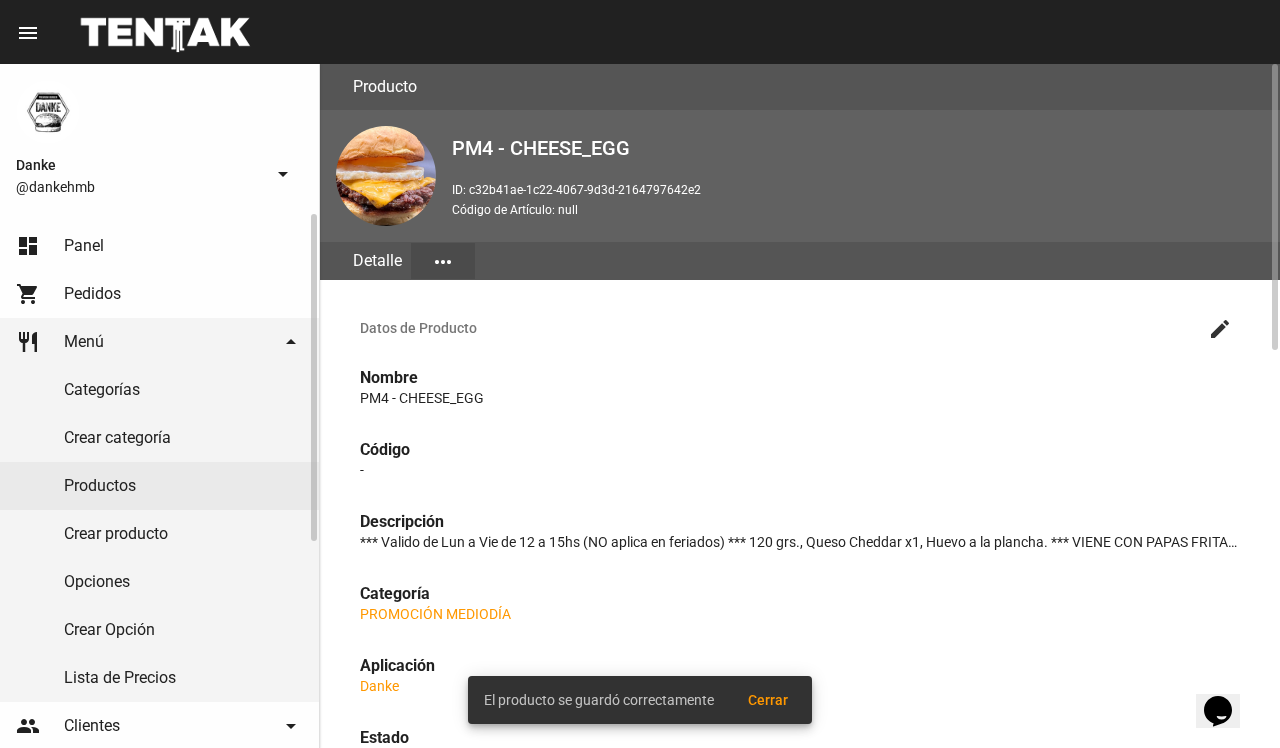 click on "Productos" 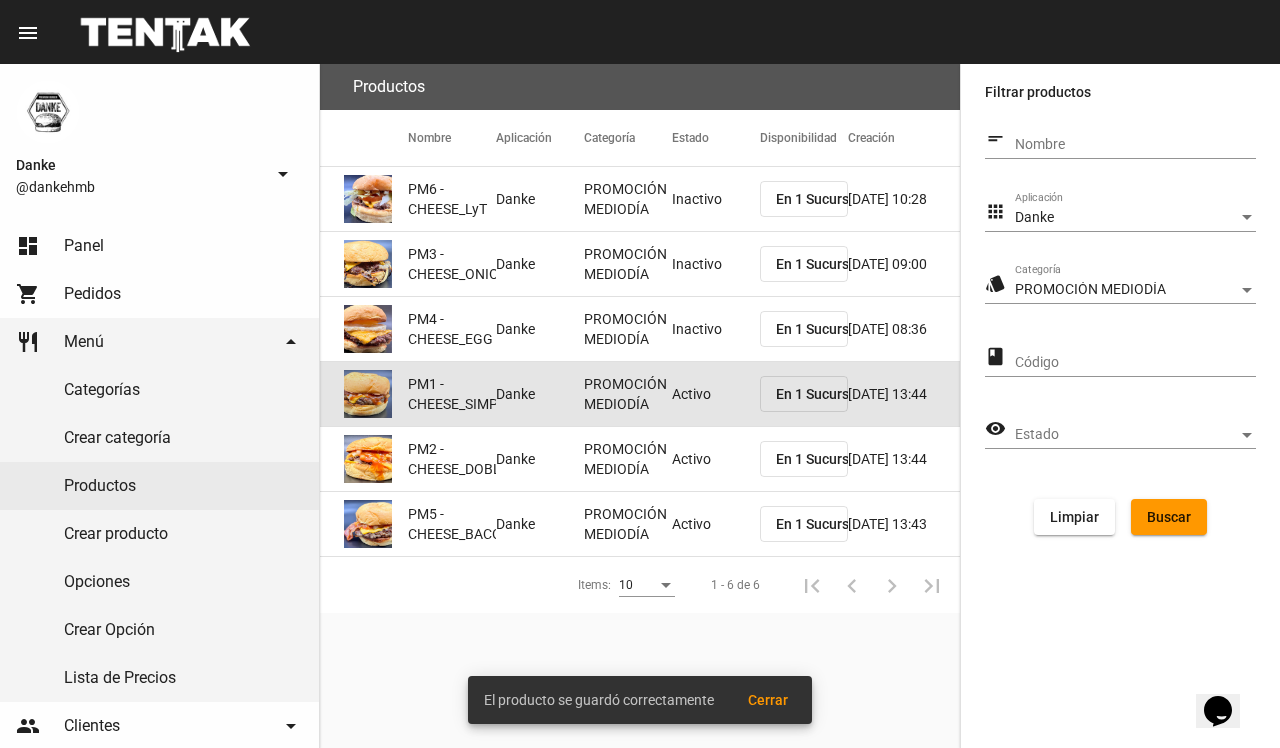 click on "Activo" 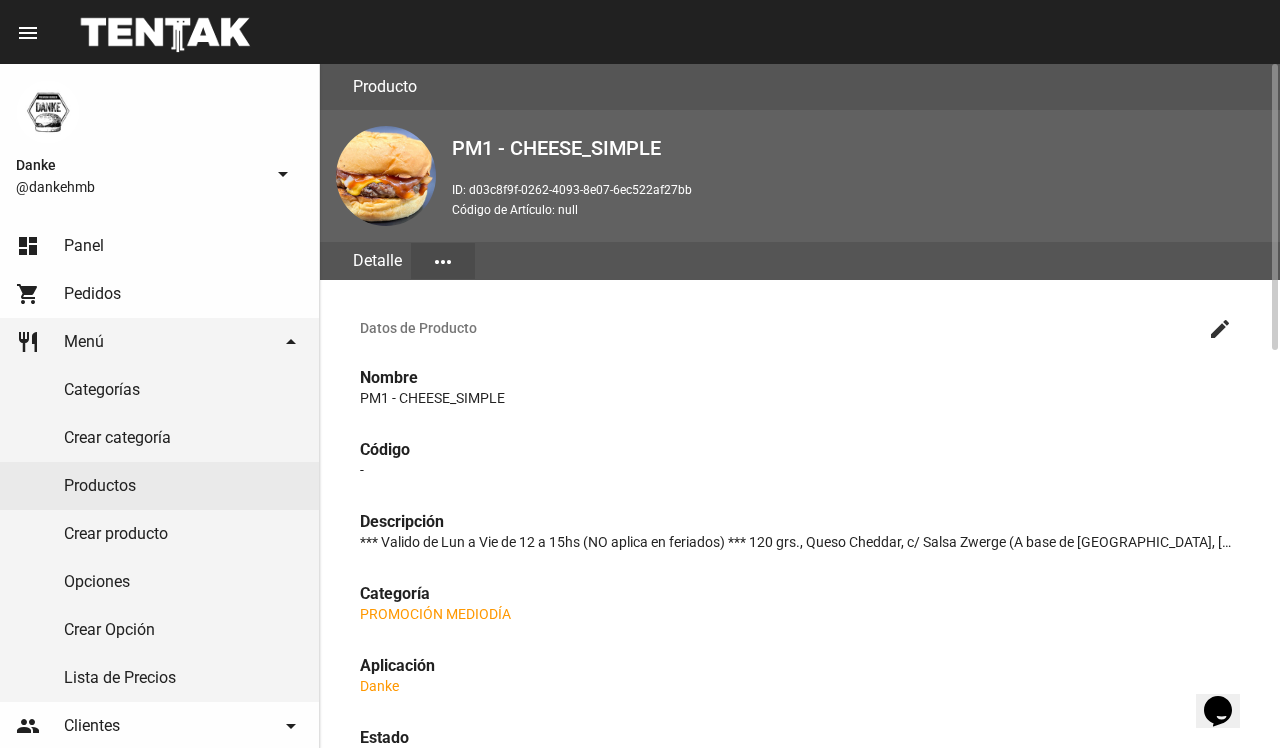 click on "create" 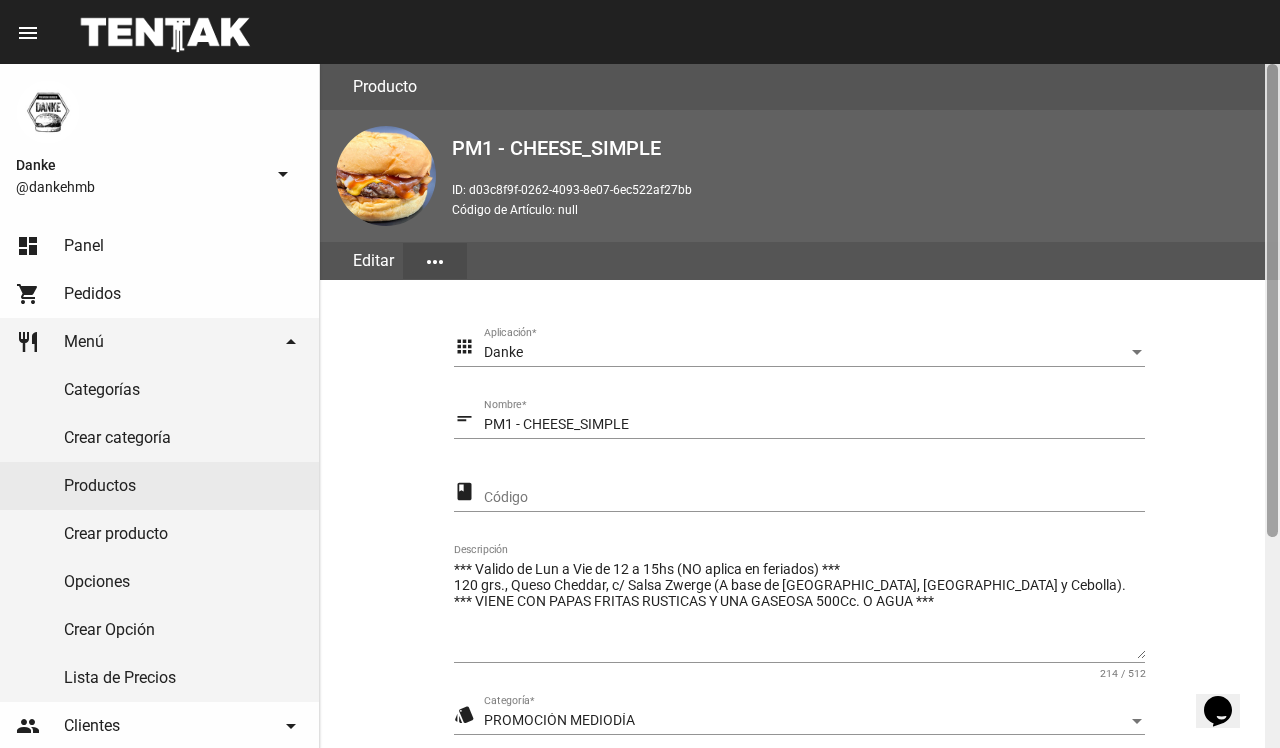 scroll, scrollTop: 305, scrollLeft: 0, axis: vertical 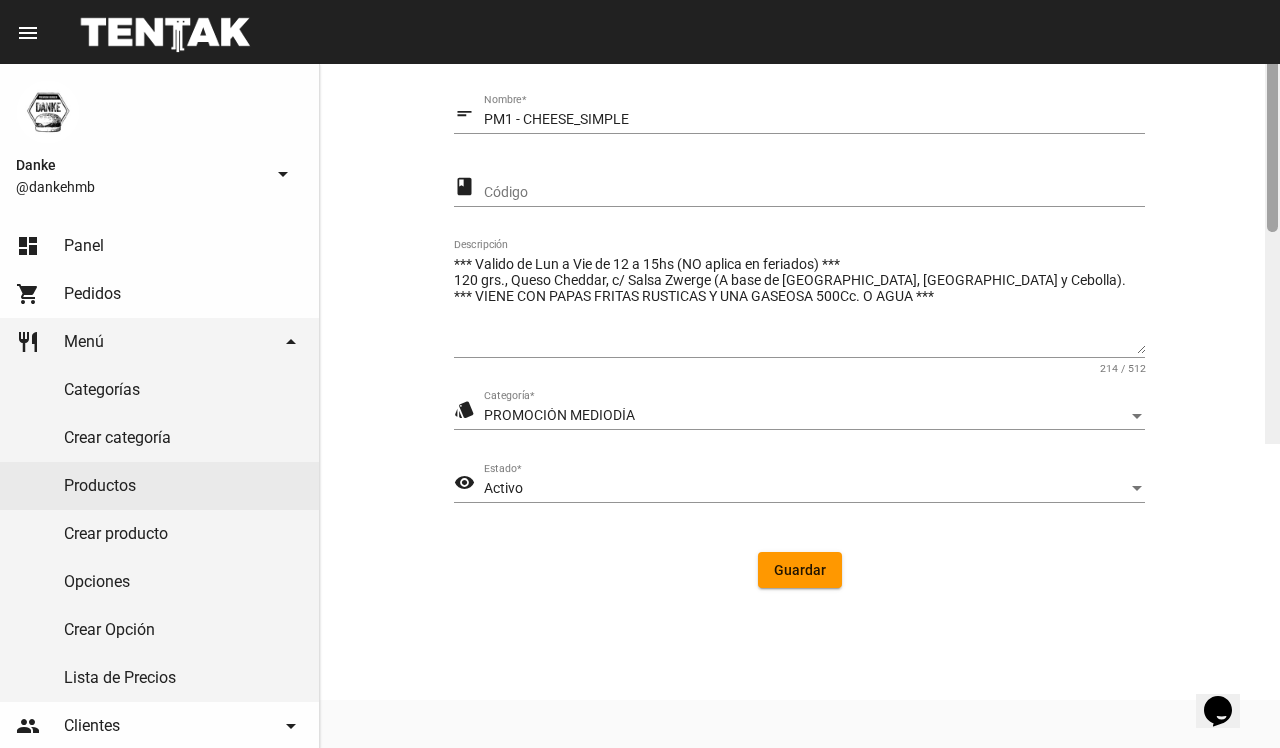 click 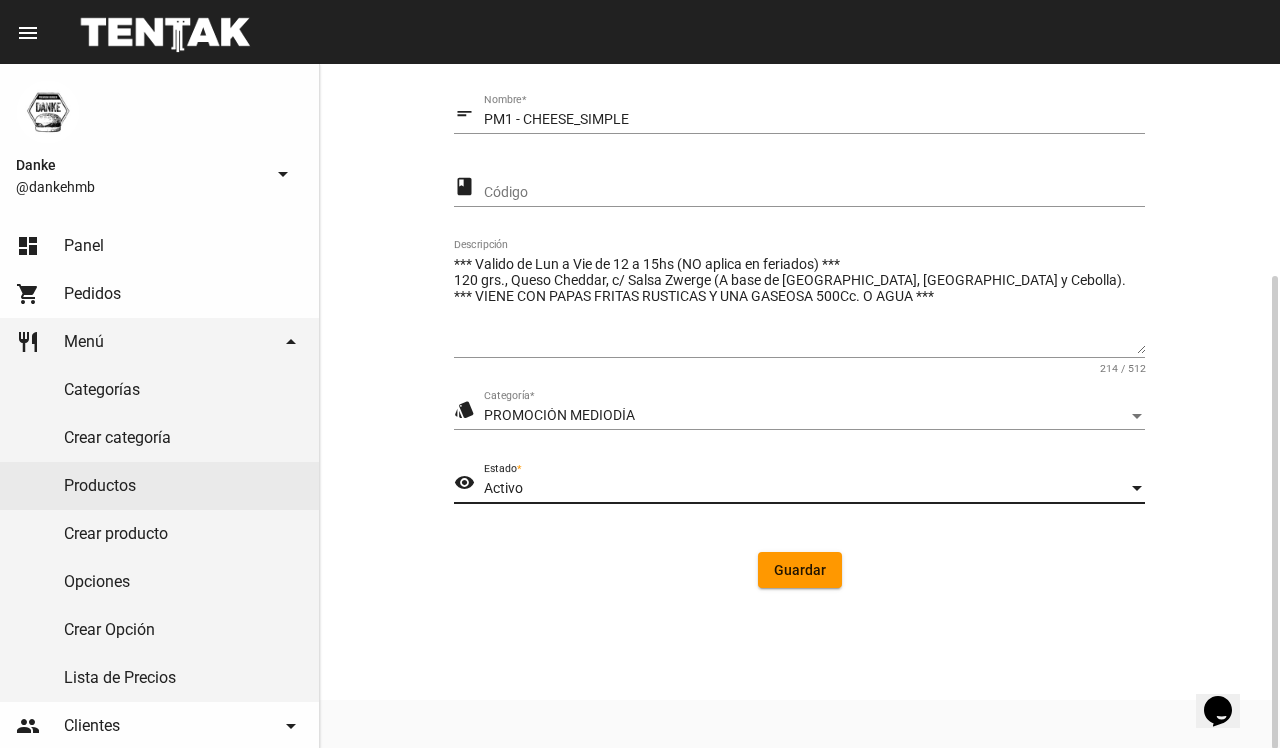 click on "Activo" at bounding box center [805, 489] 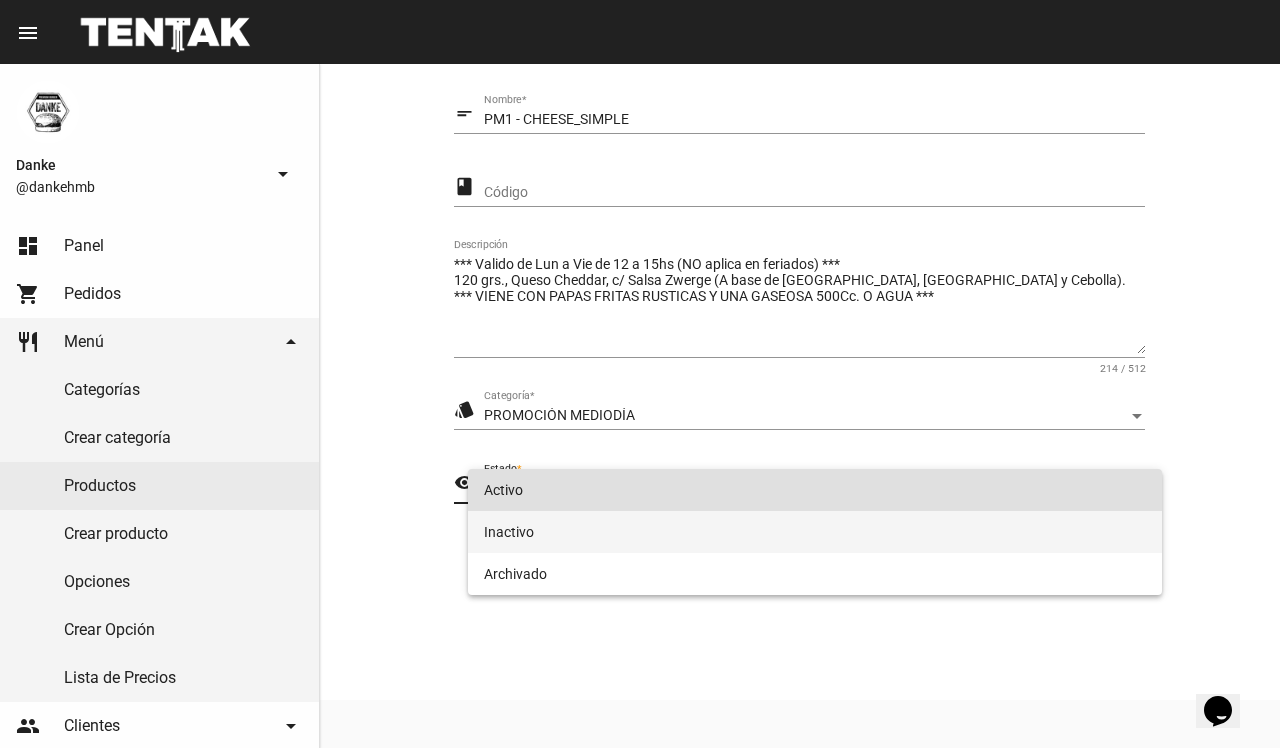 click on "Inactivo" at bounding box center [814, 532] 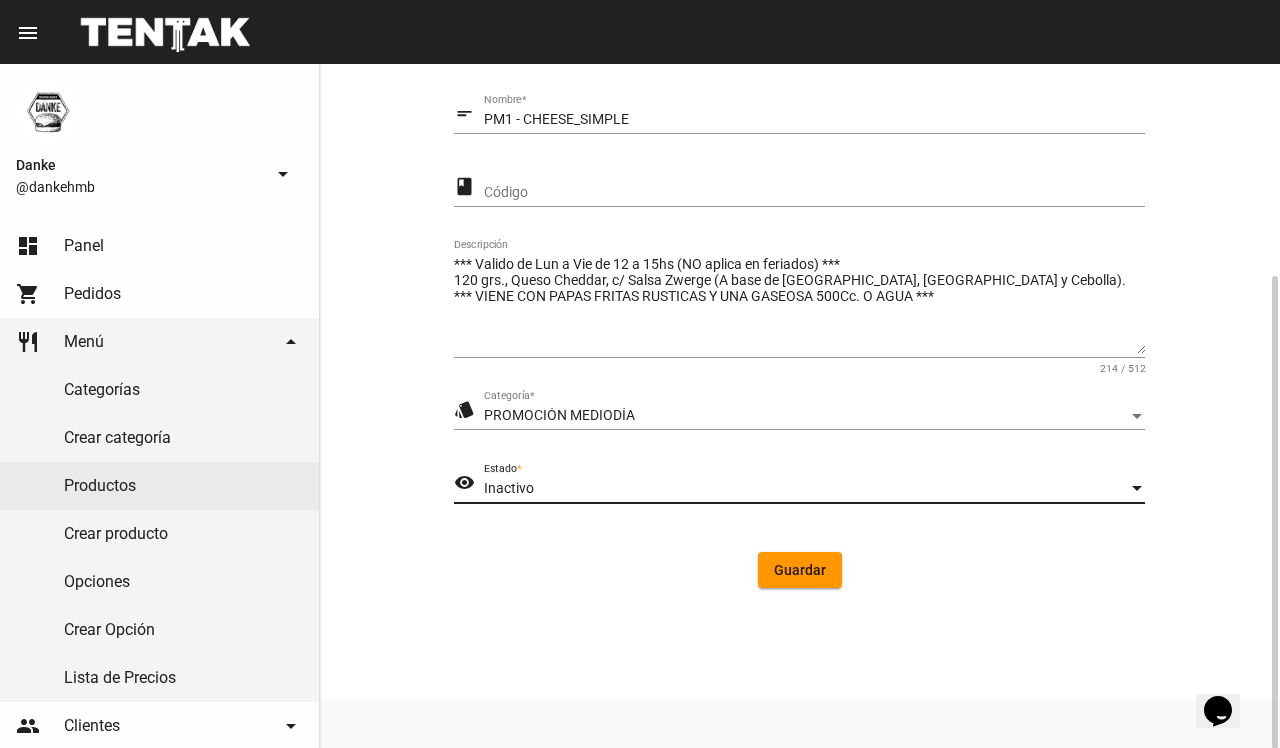 click on "Guardar" 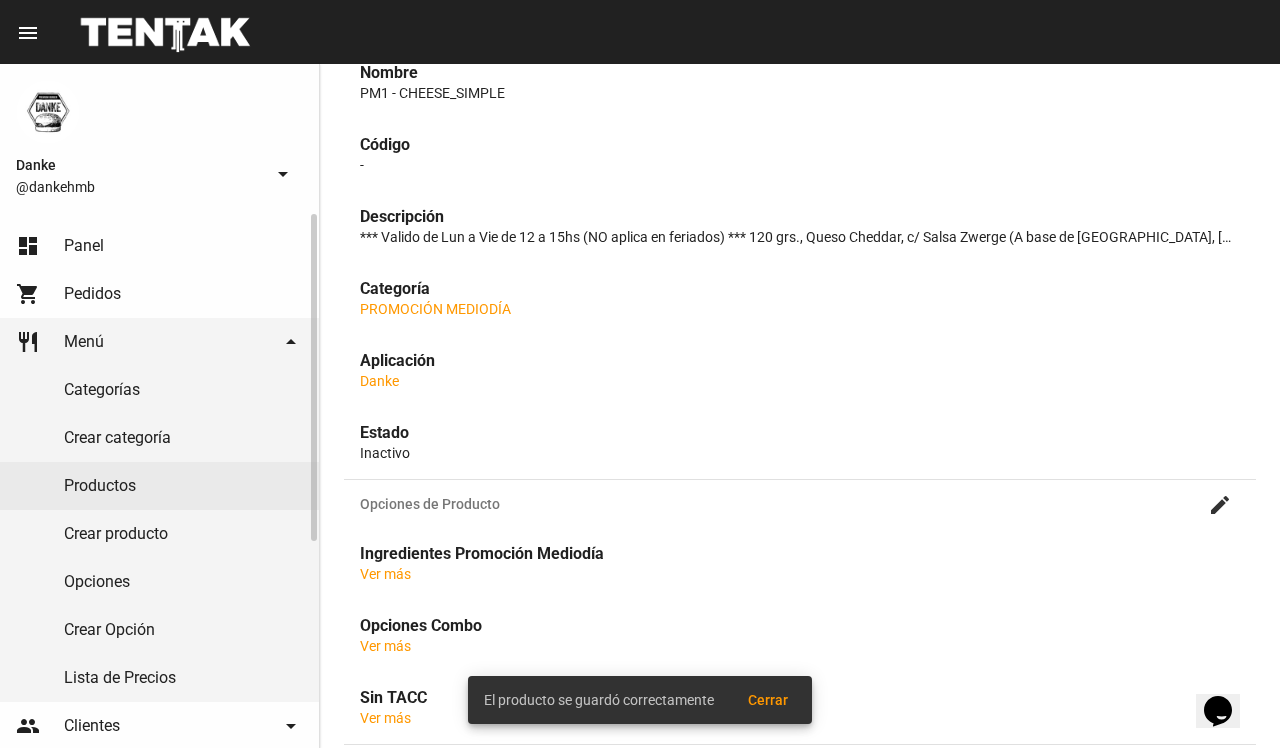 scroll, scrollTop: 0, scrollLeft: 0, axis: both 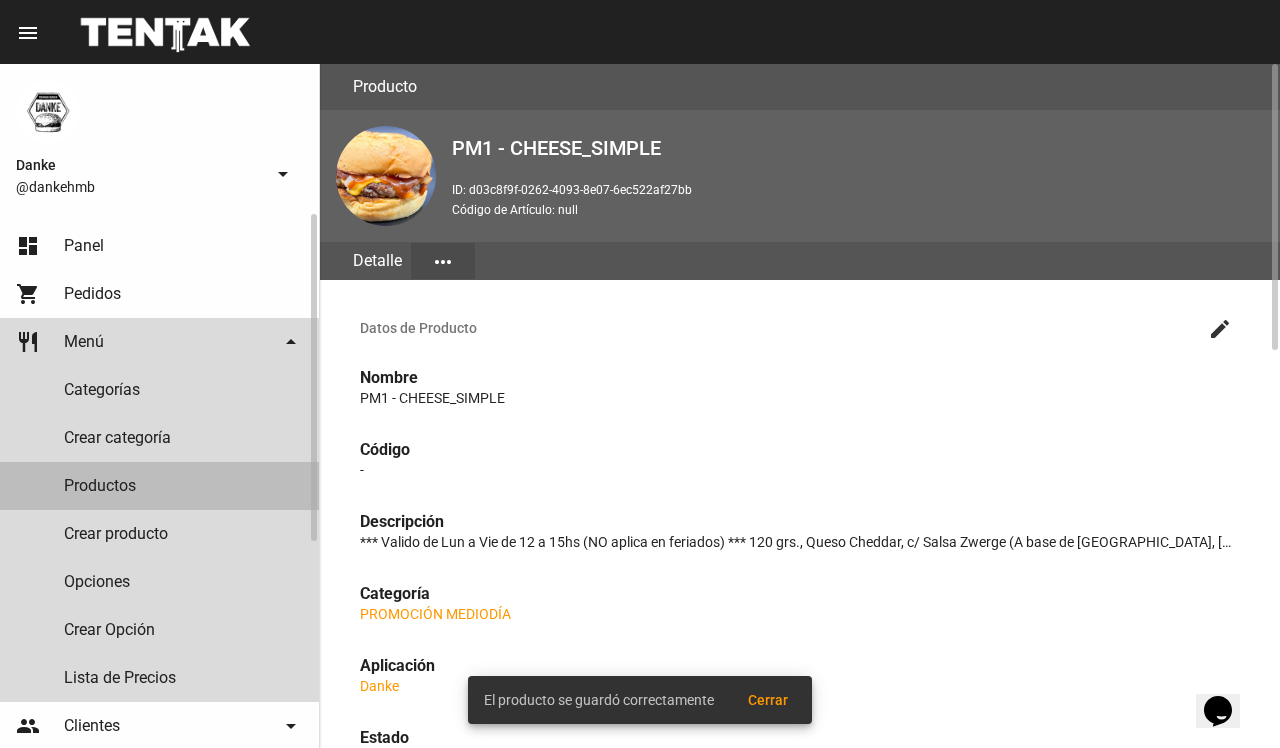 click on "Productos" 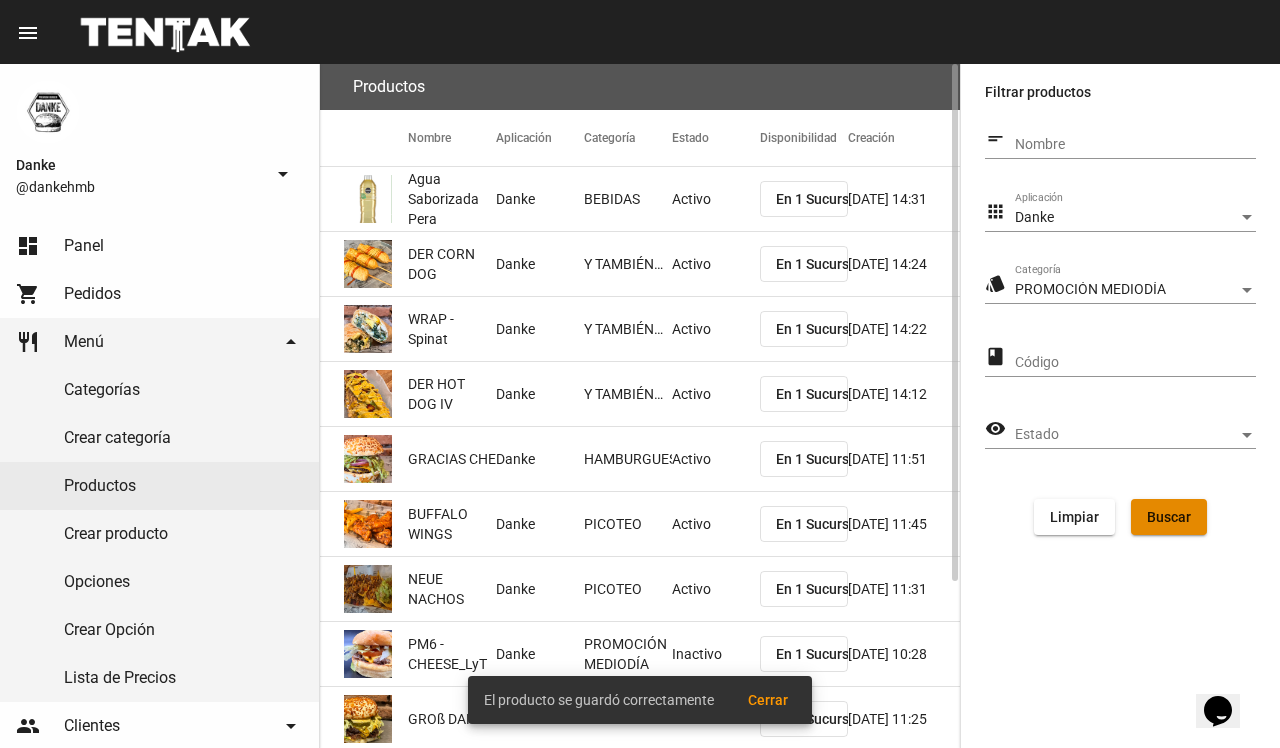 click on "Buscar" 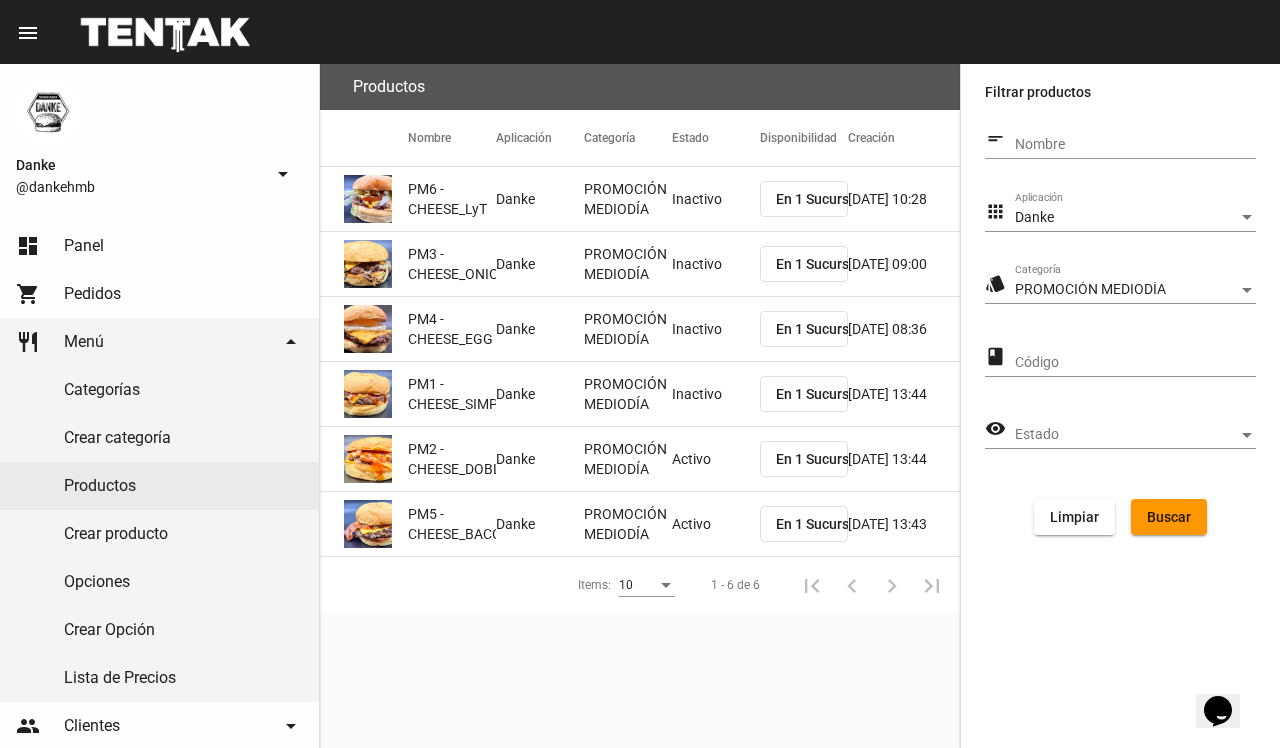 click on "Activo" 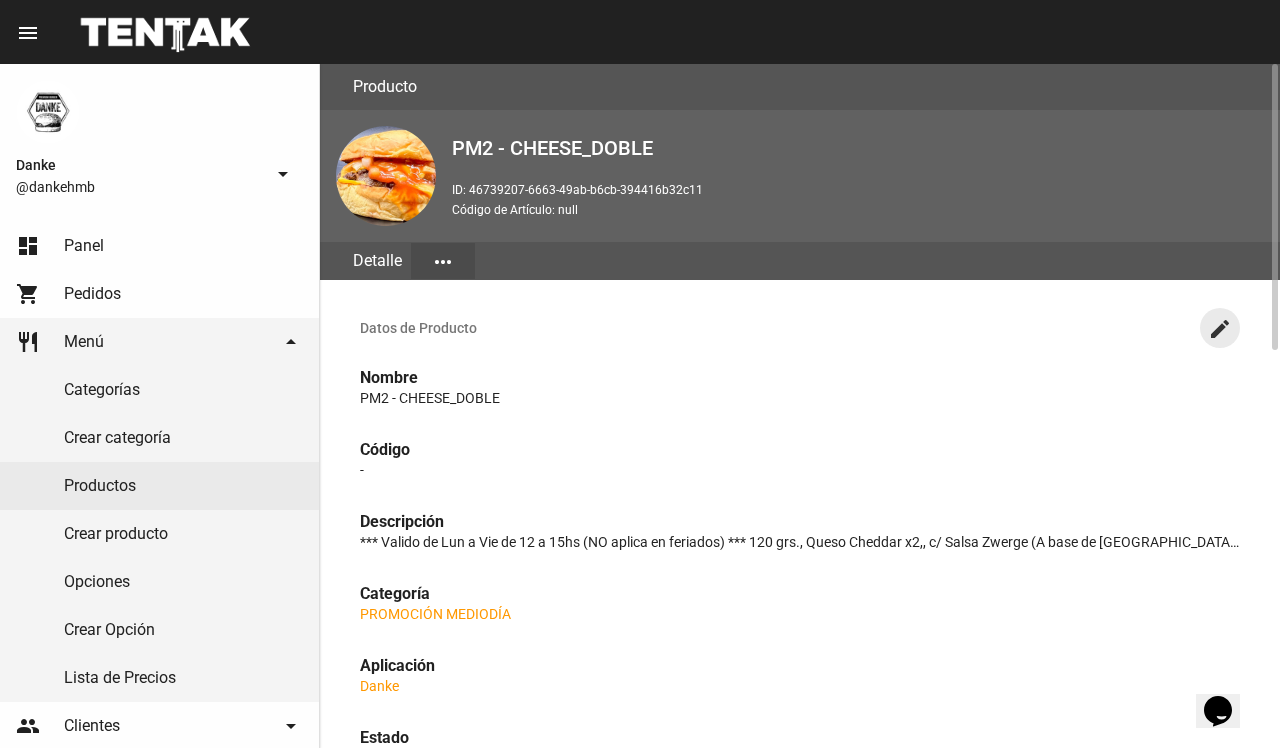 click on "create" 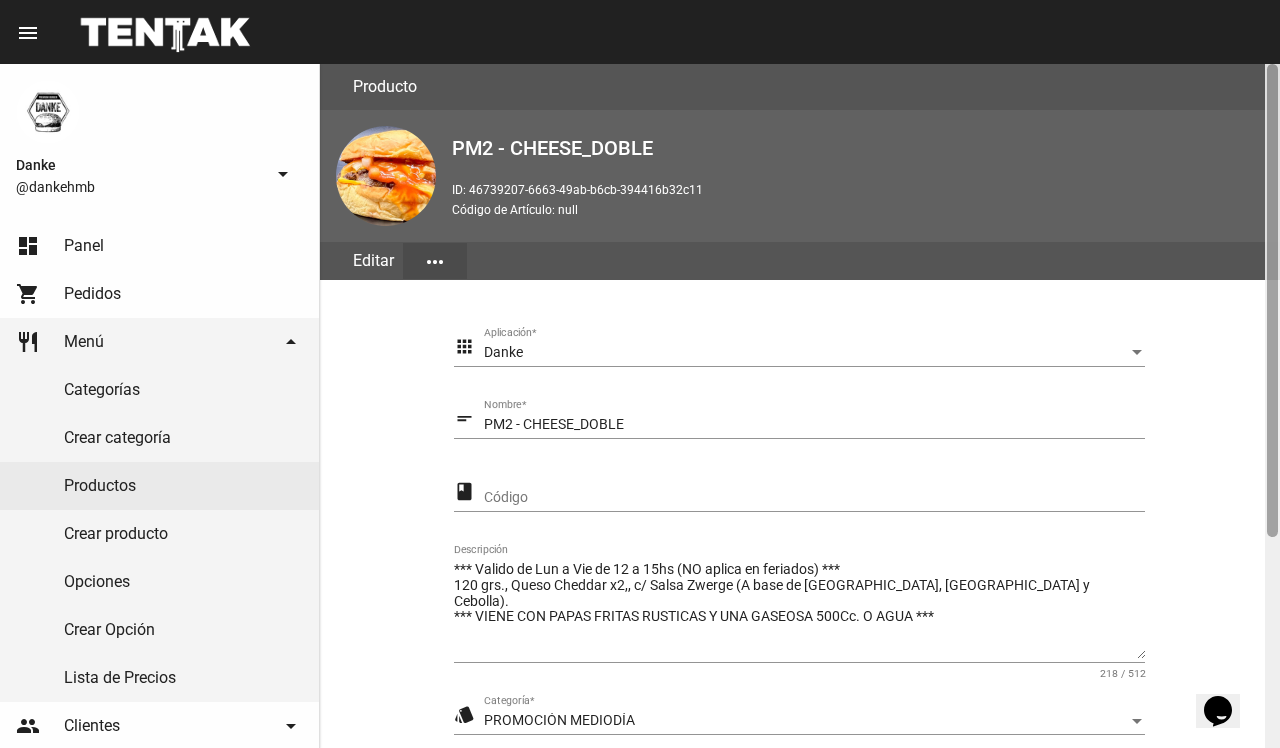 scroll, scrollTop: 305, scrollLeft: 0, axis: vertical 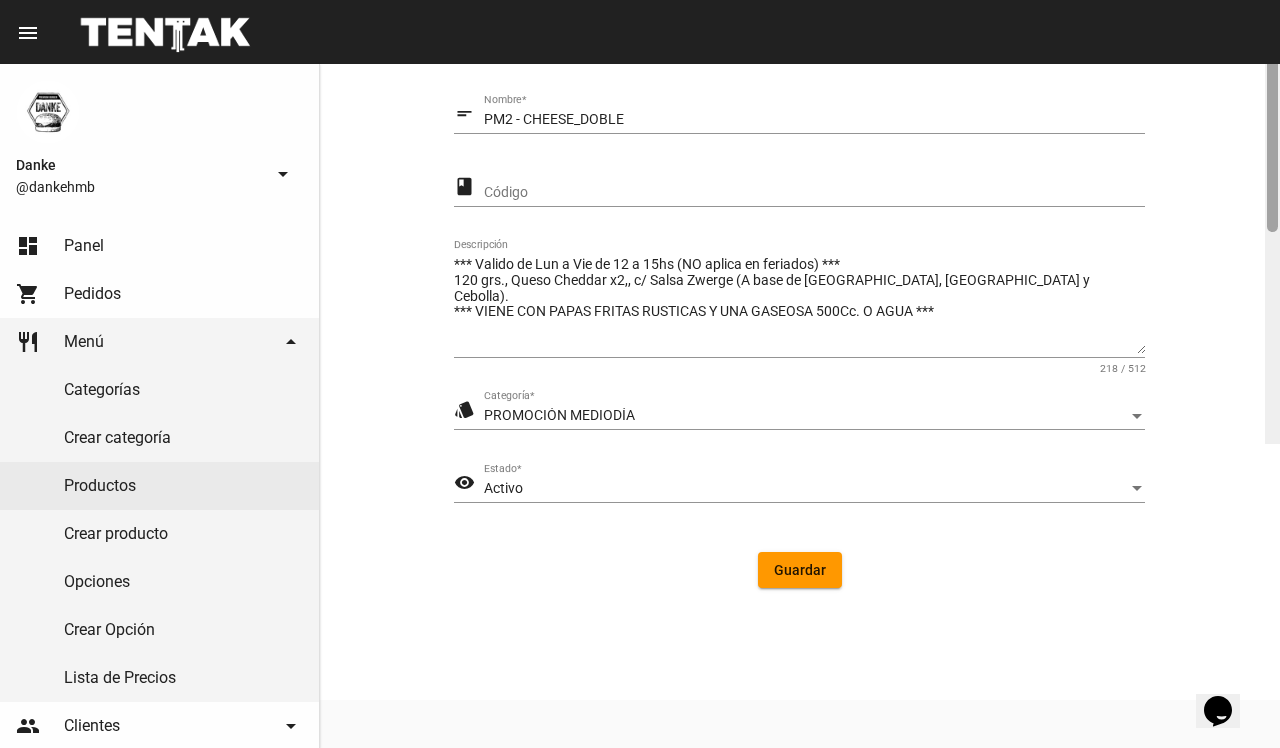 click 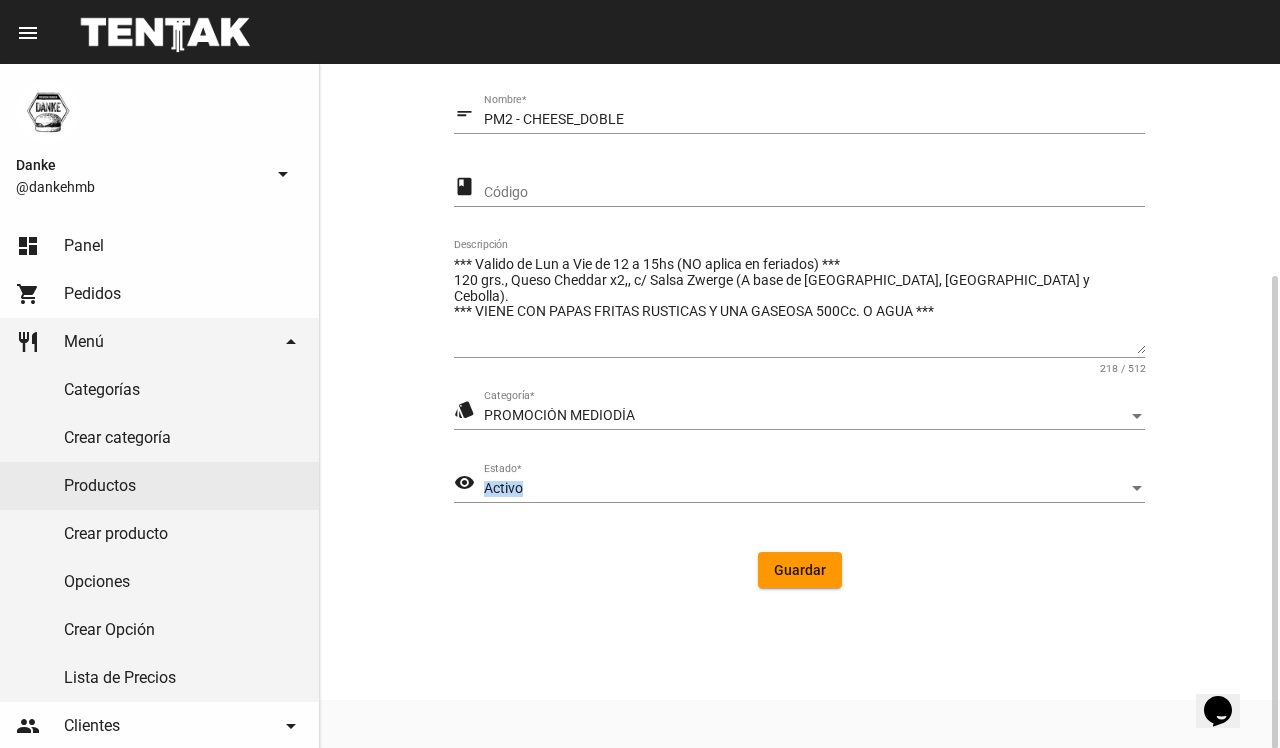 click on "Activo Estado  *" 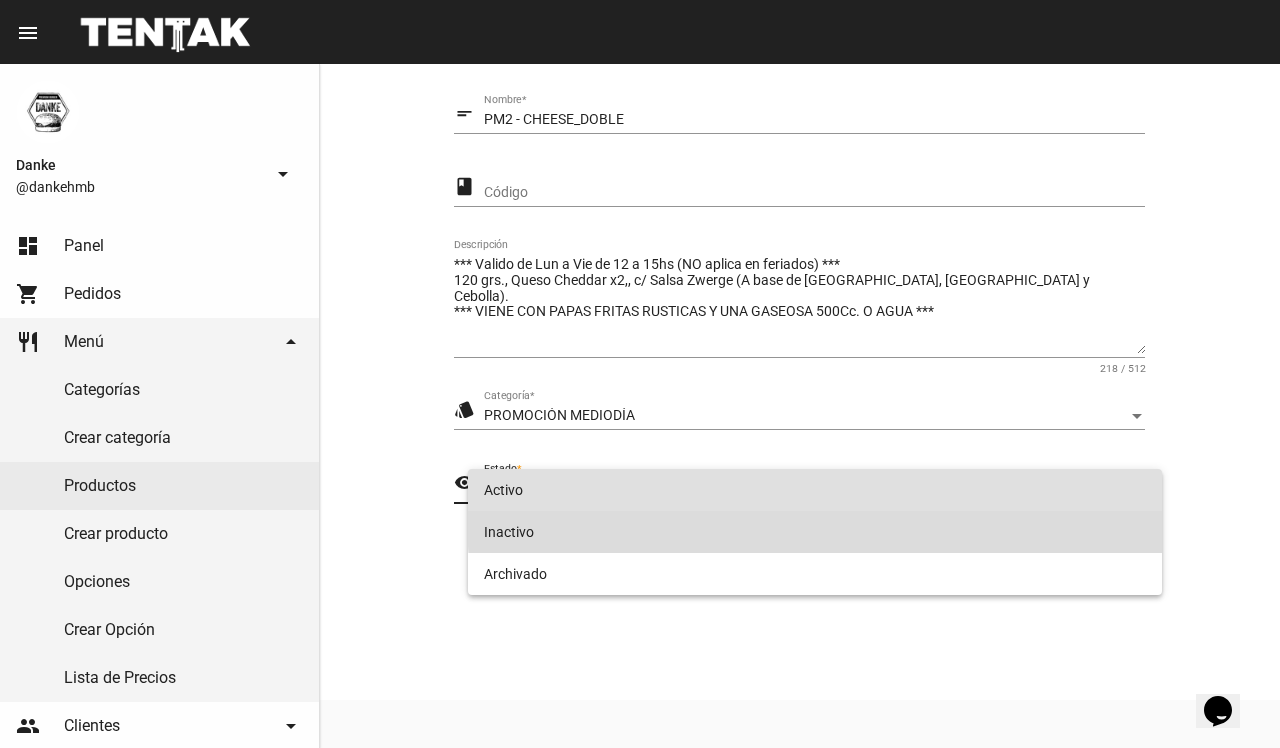 click on "Inactivo" at bounding box center (814, 532) 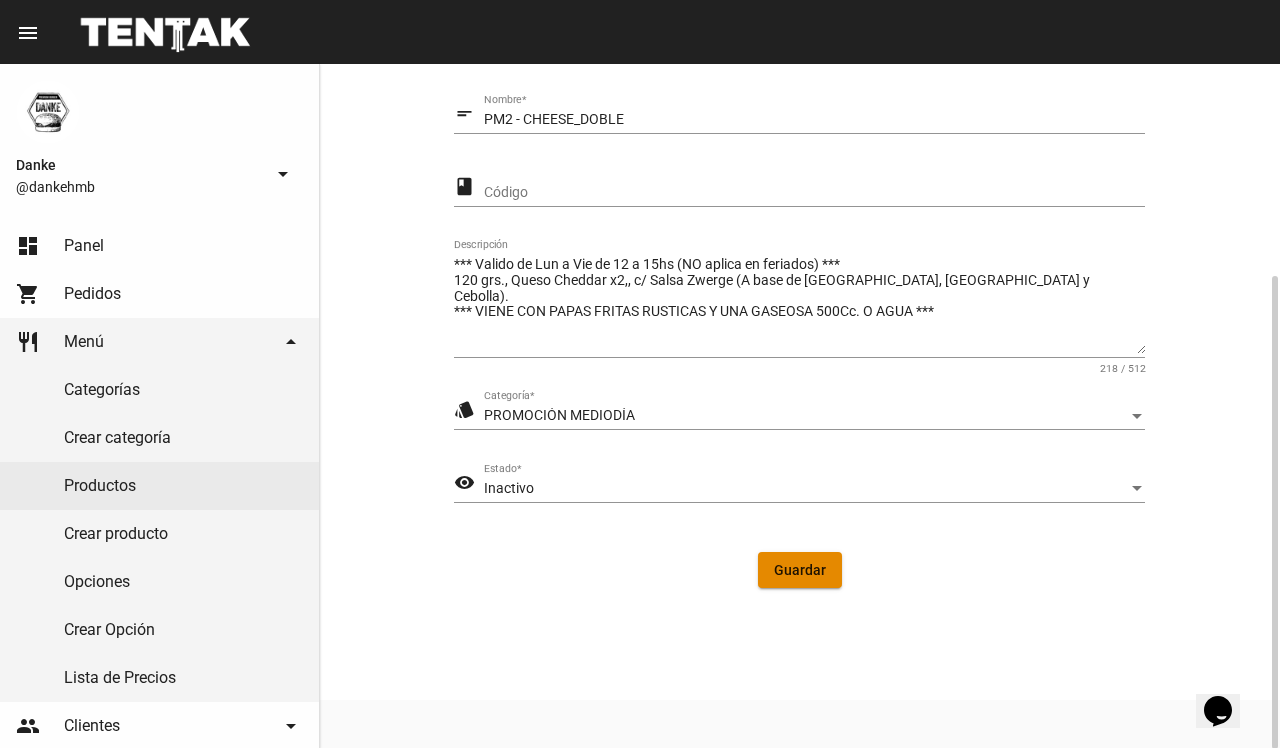 click on "Guardar" 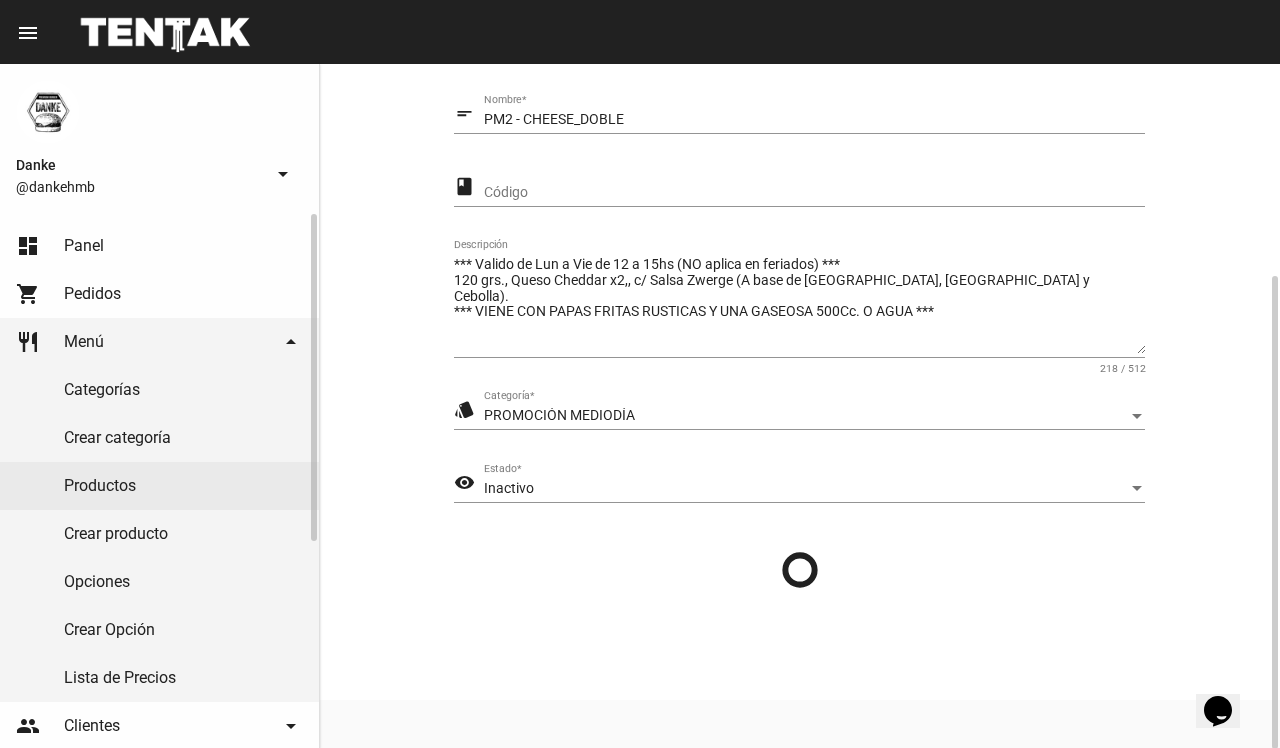scroll, scrollTop: 0, scrollLeft: 0, axis: both 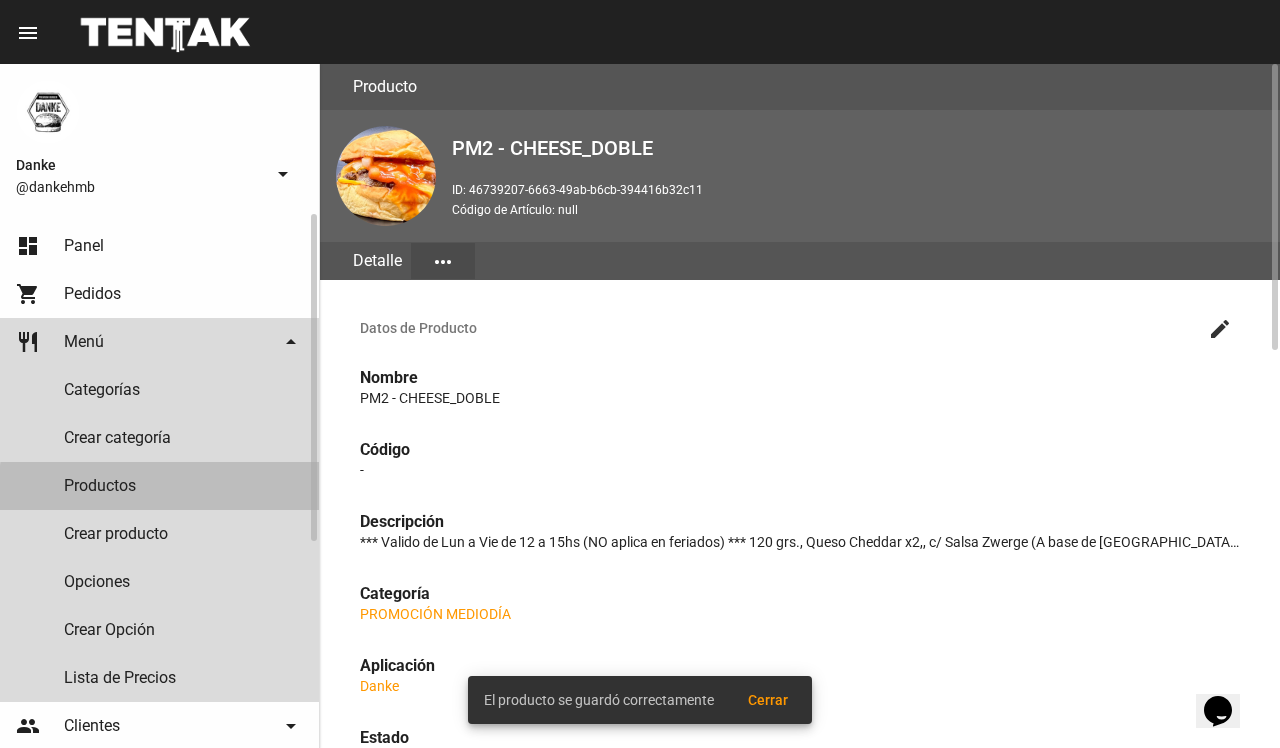 drag, startPoint x: 191, startPoint y: 493, endPoint x: 205, endPoint y: 495, distance: 14.142136 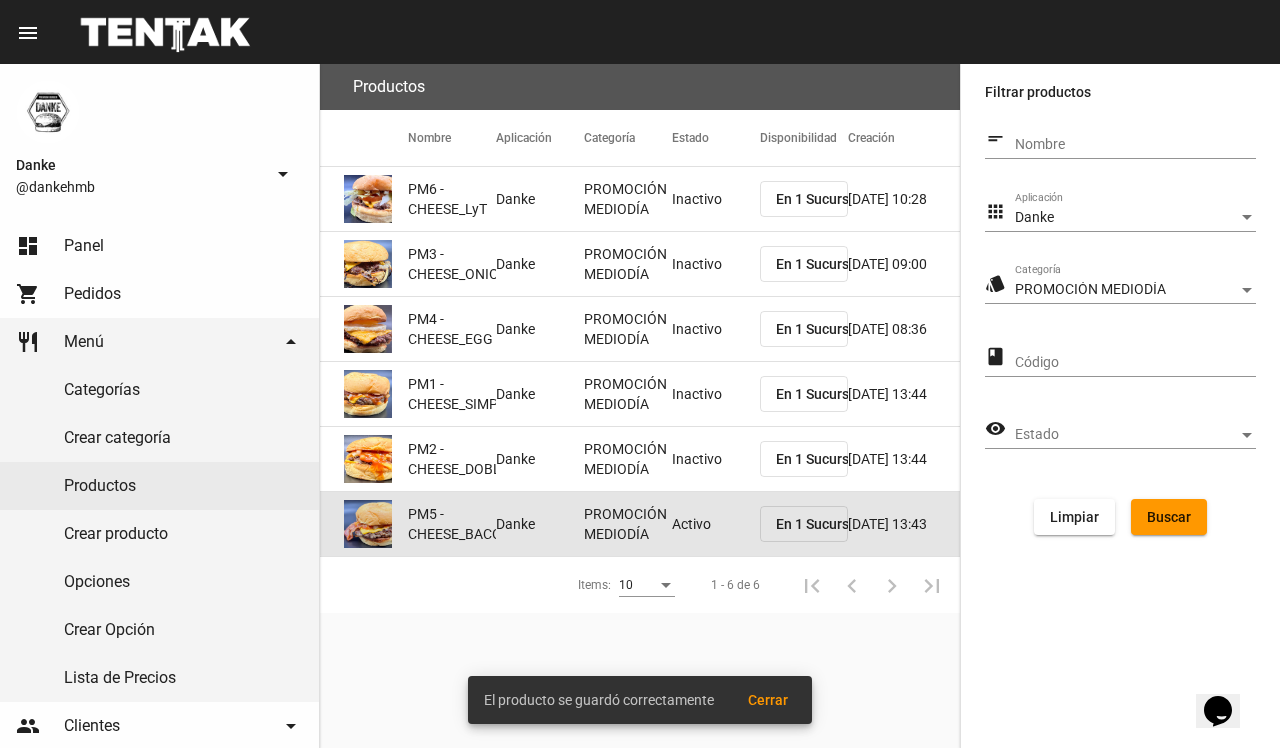 click on "Activo" 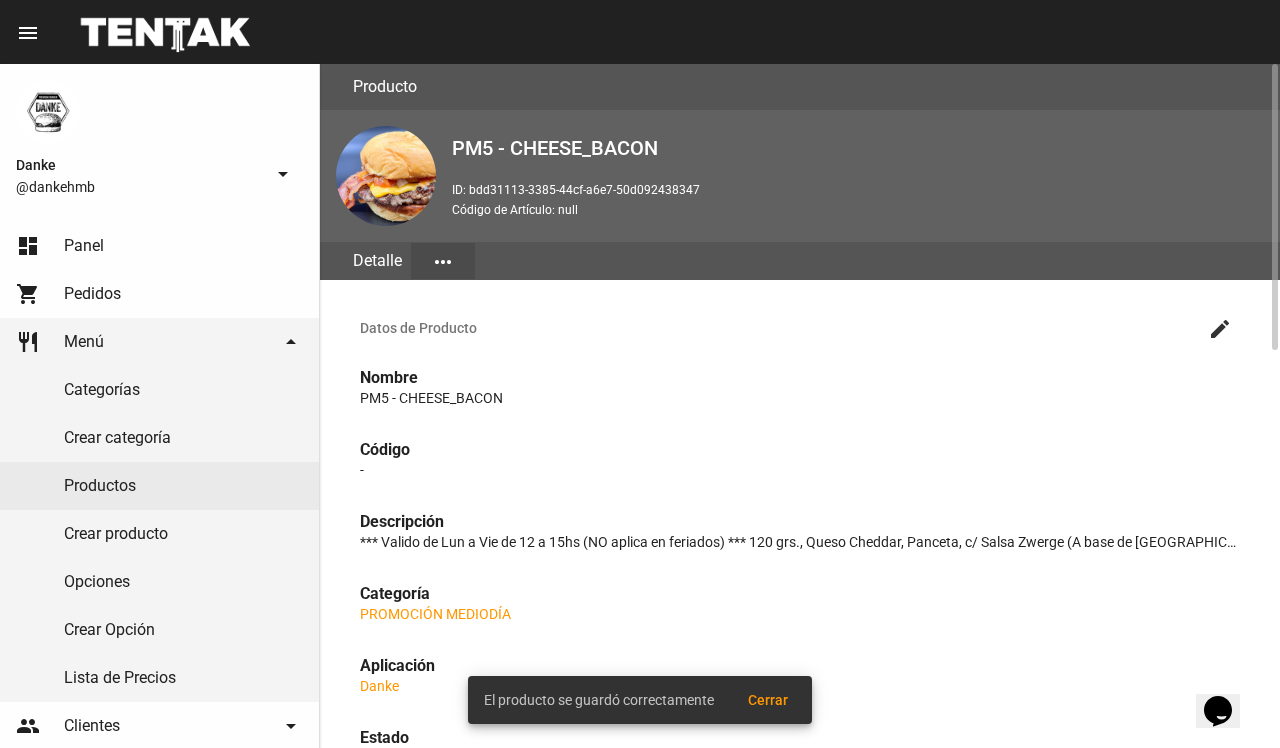 click on "create" 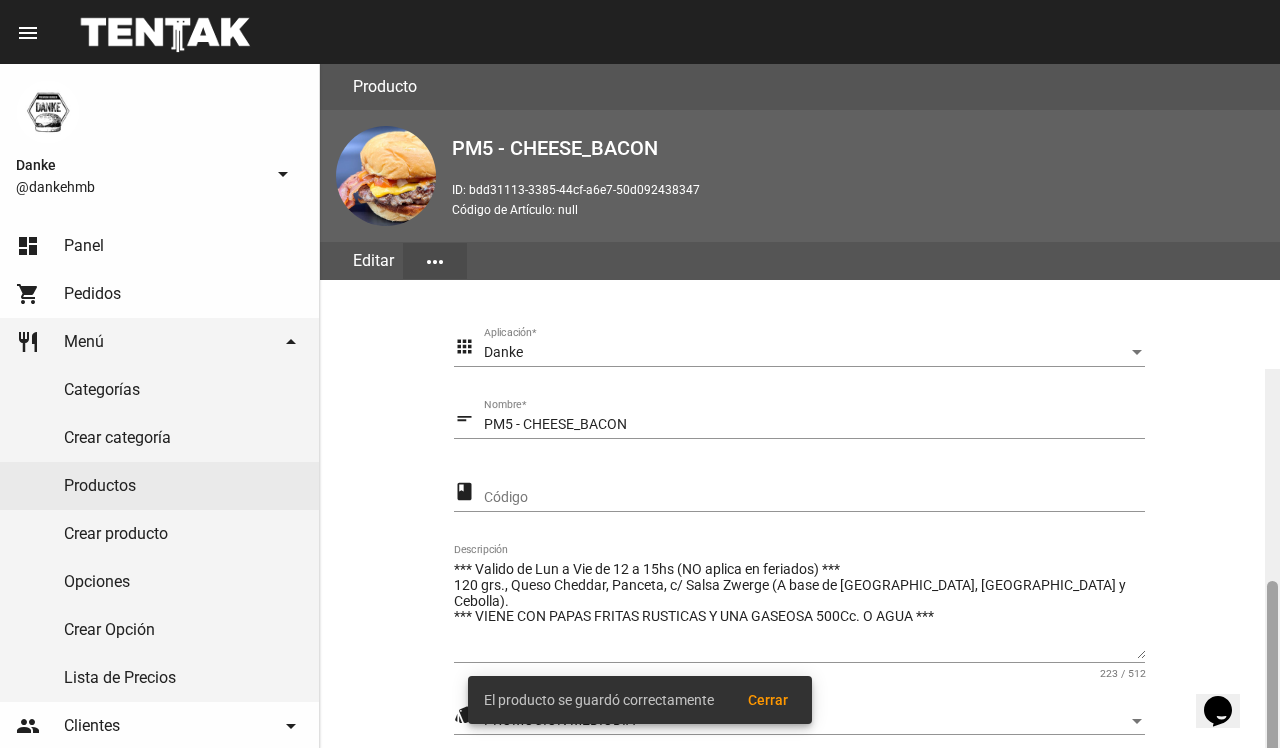 scroll, scrollTop: 305, scrollLeft: 0, axis: vertical 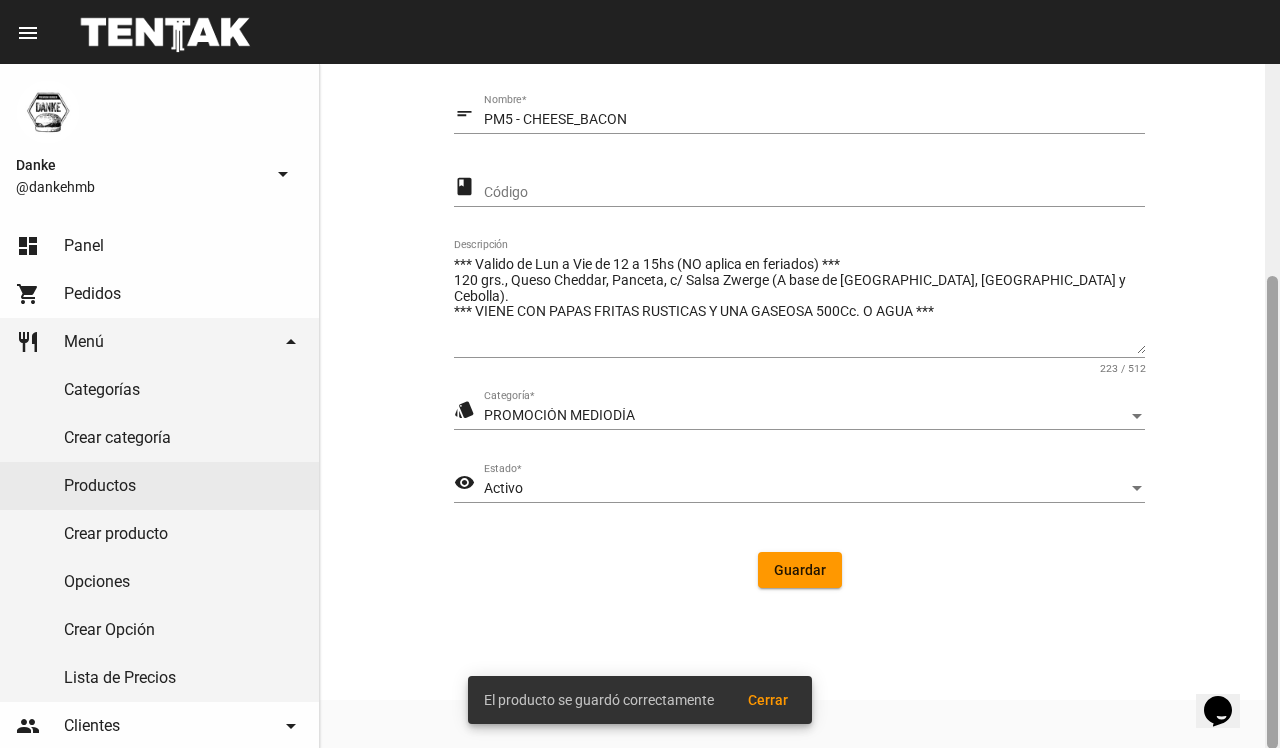 drag, startPoint x: 1278, startPoint y: 416, endPoint x: 1278, endPoint y: 427, distance: 11 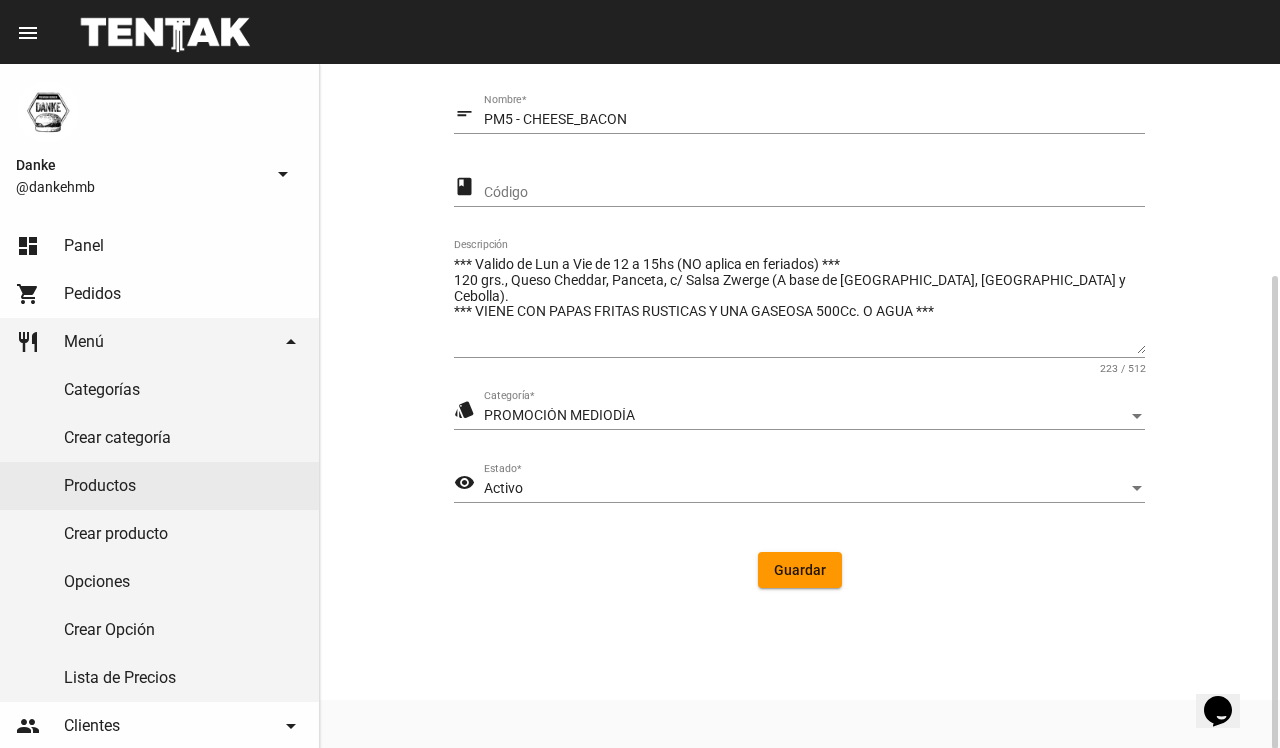 click on "Activo Estado  *" 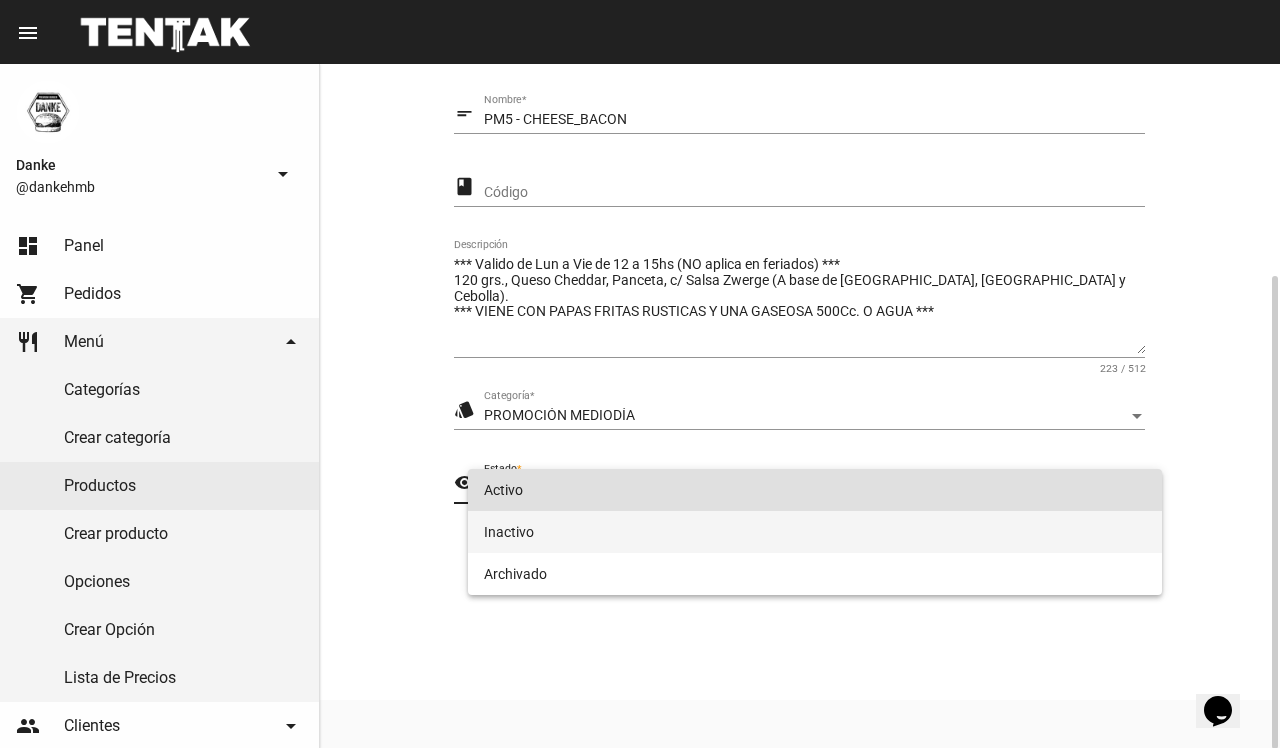 click on "Inactivo" at bounding box center (814, 532) 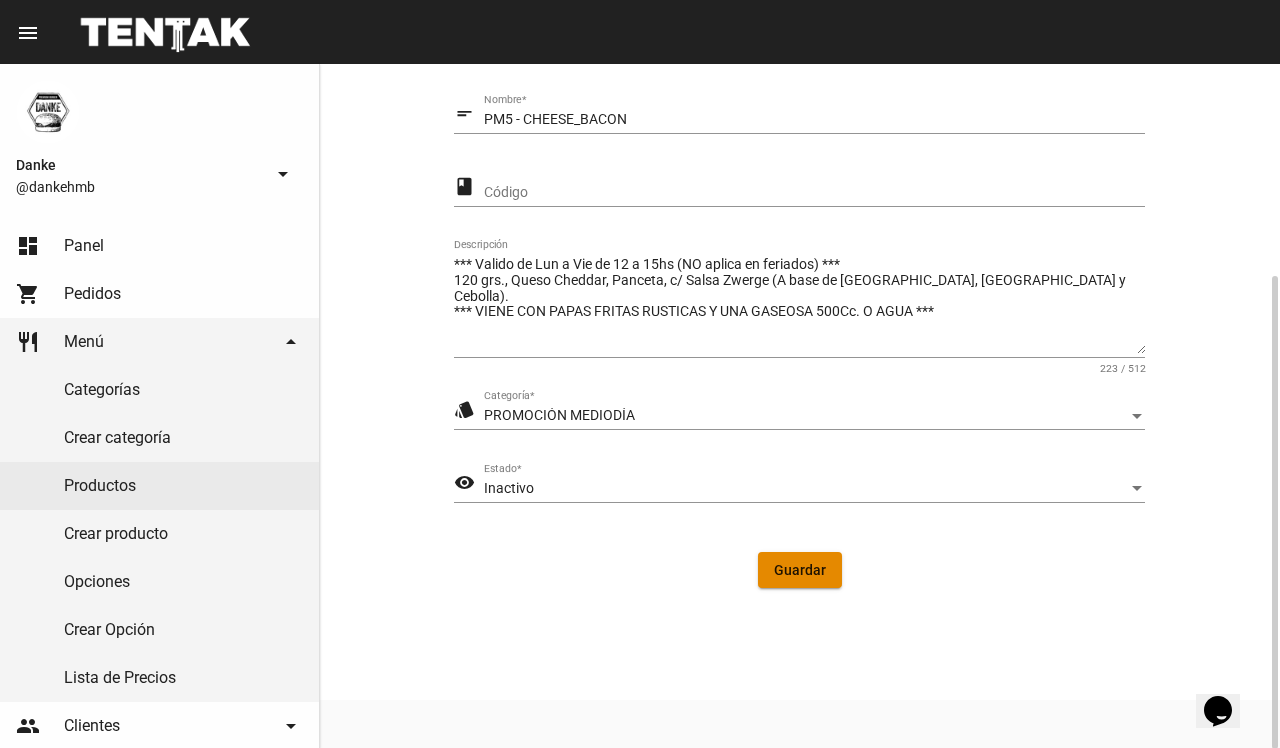 click on "Guardar" 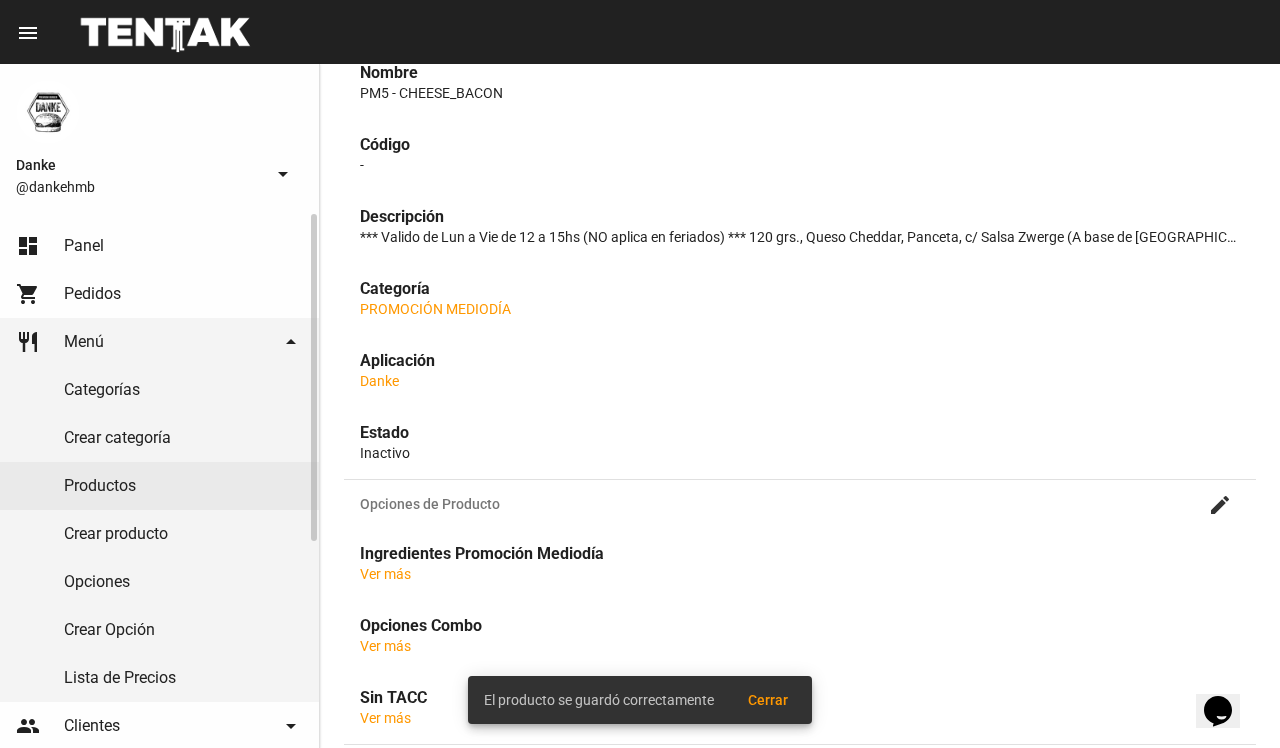 scroll, scrollTop: 0, scrollLeft: 0, axis: both 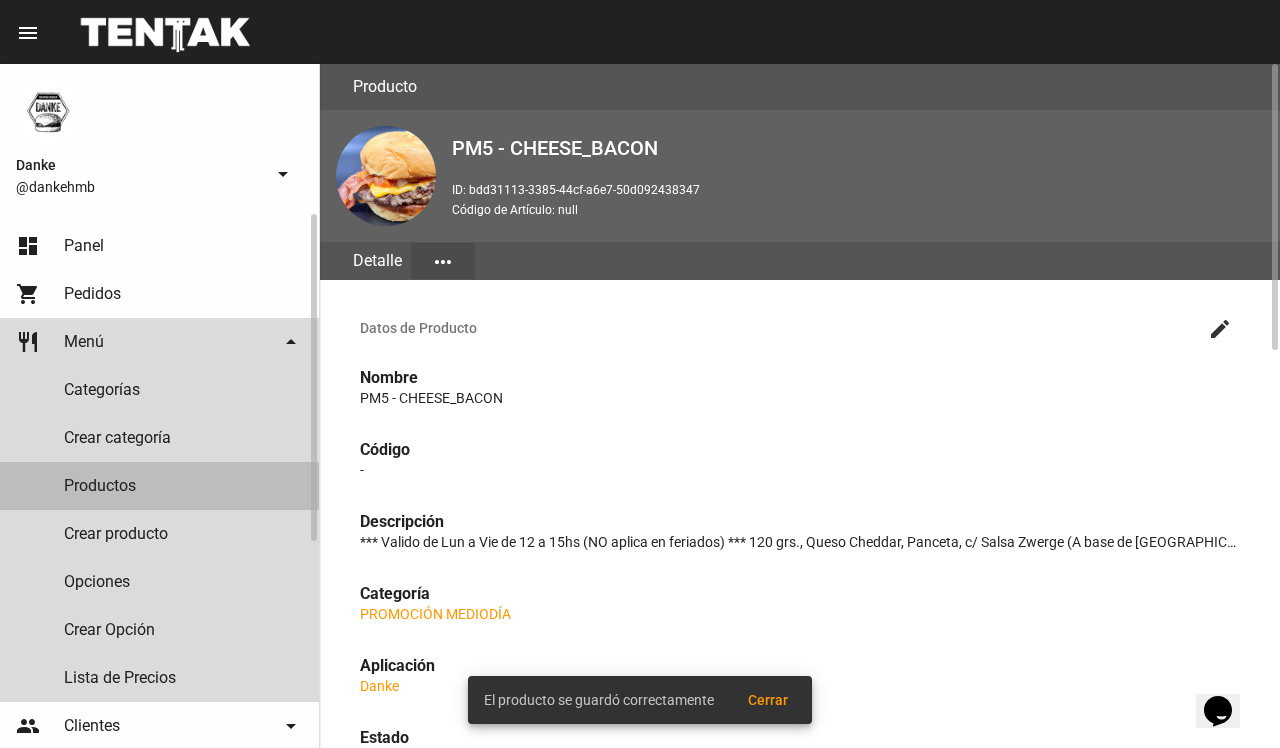 click on "Productos" 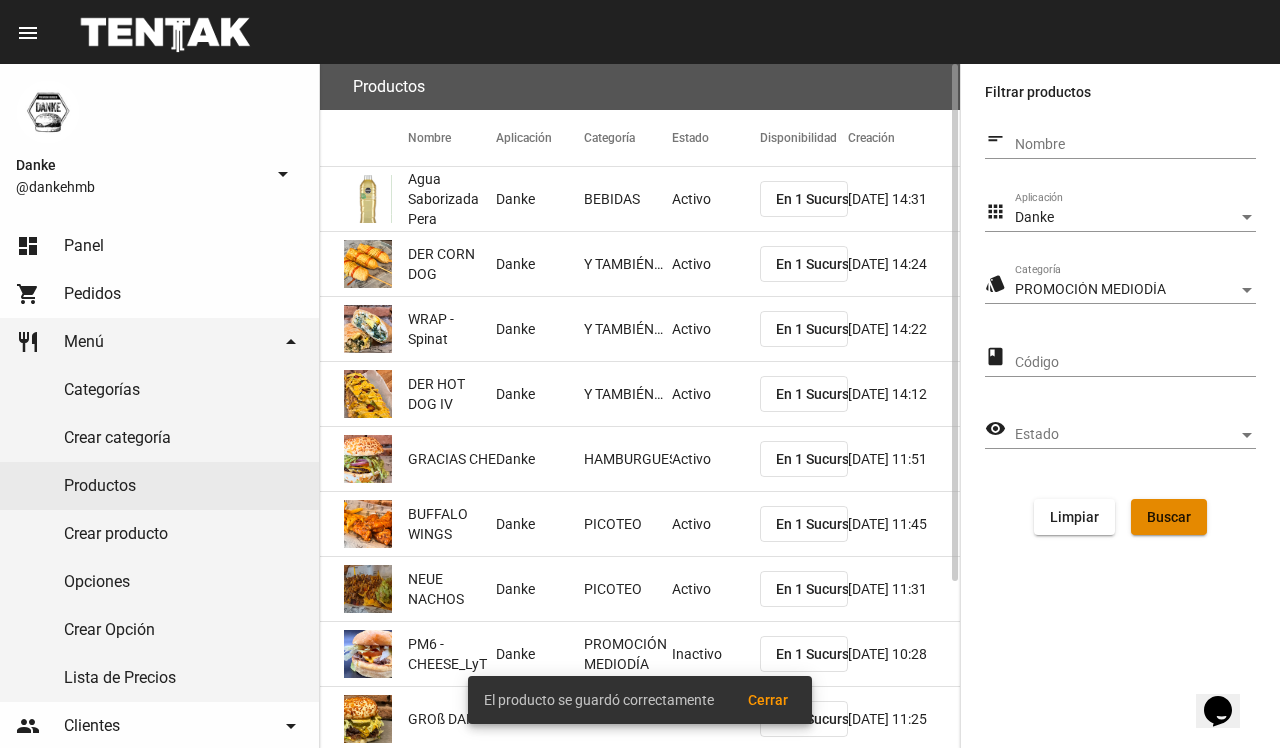 click on "Buscar" 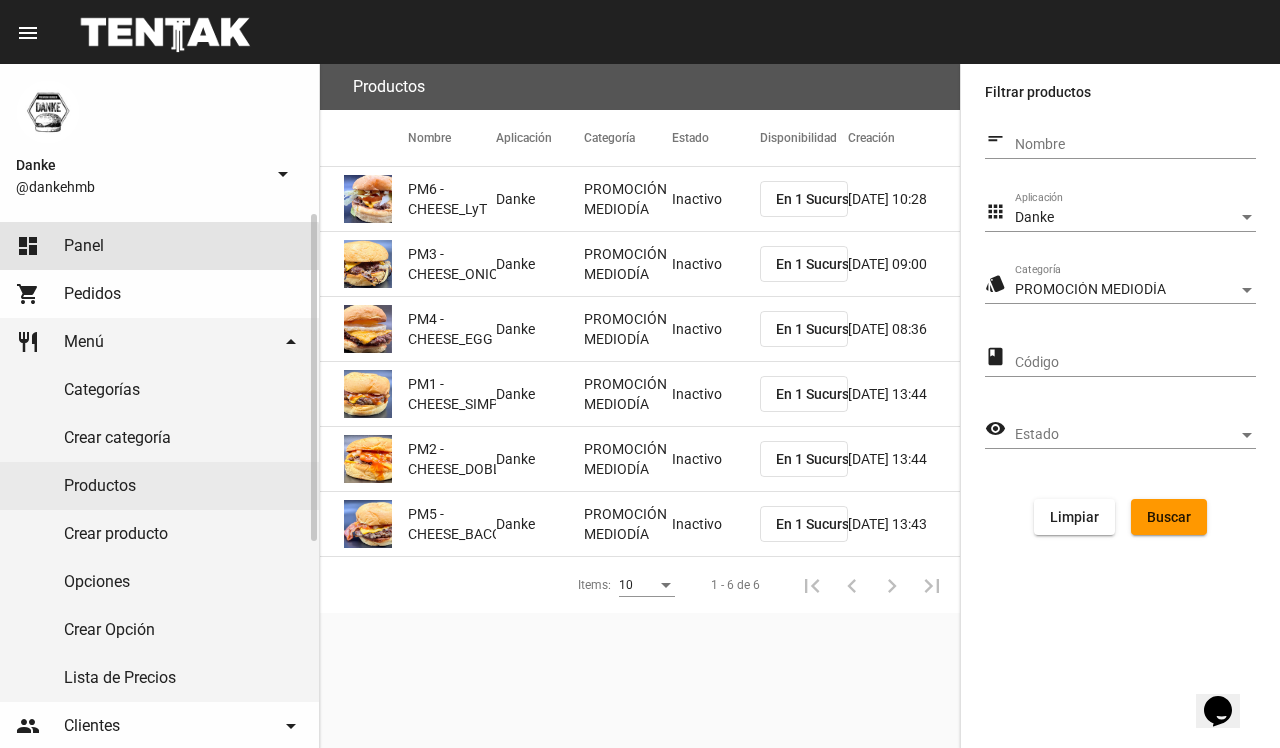 click on "dashboard Panel" 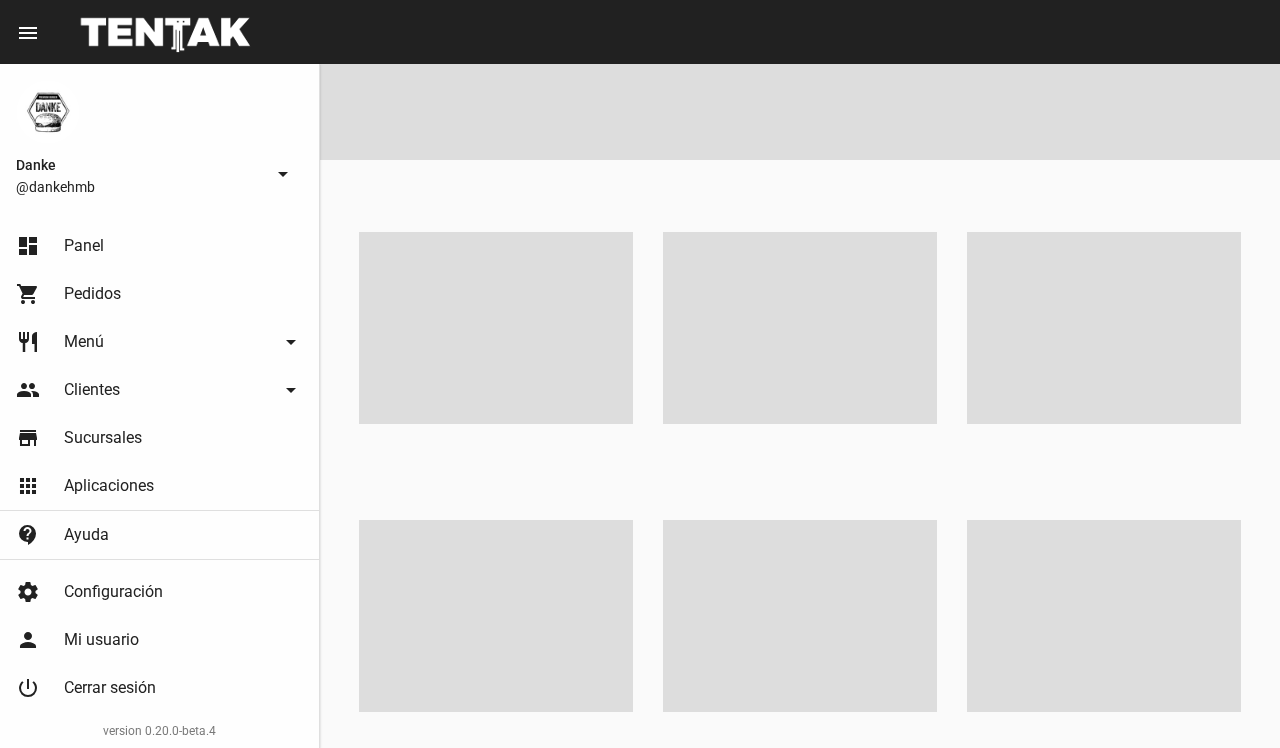 scroll, scrollTop: 0, scrollLeft: 0, axis: both 